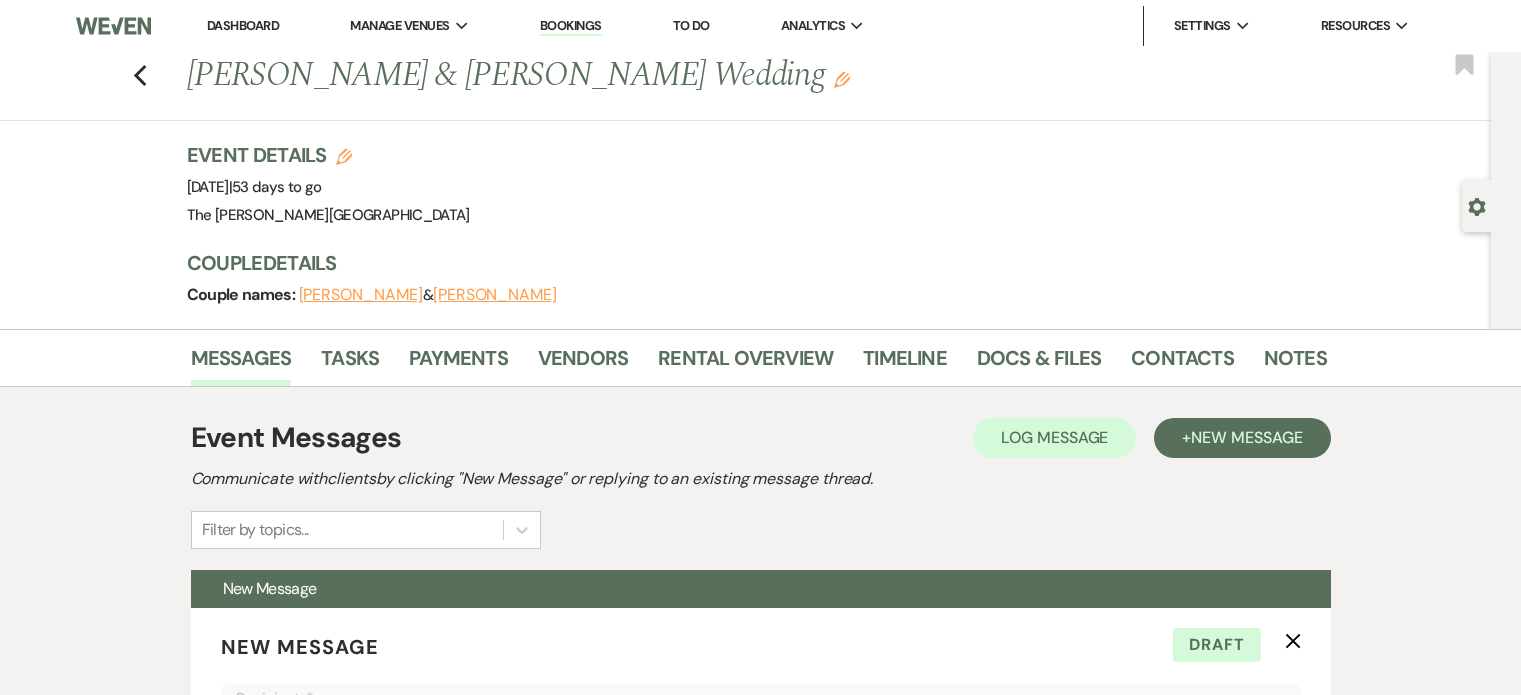 scroll, scrollTop: 3233, scrollLeft: 0, axis: vertical 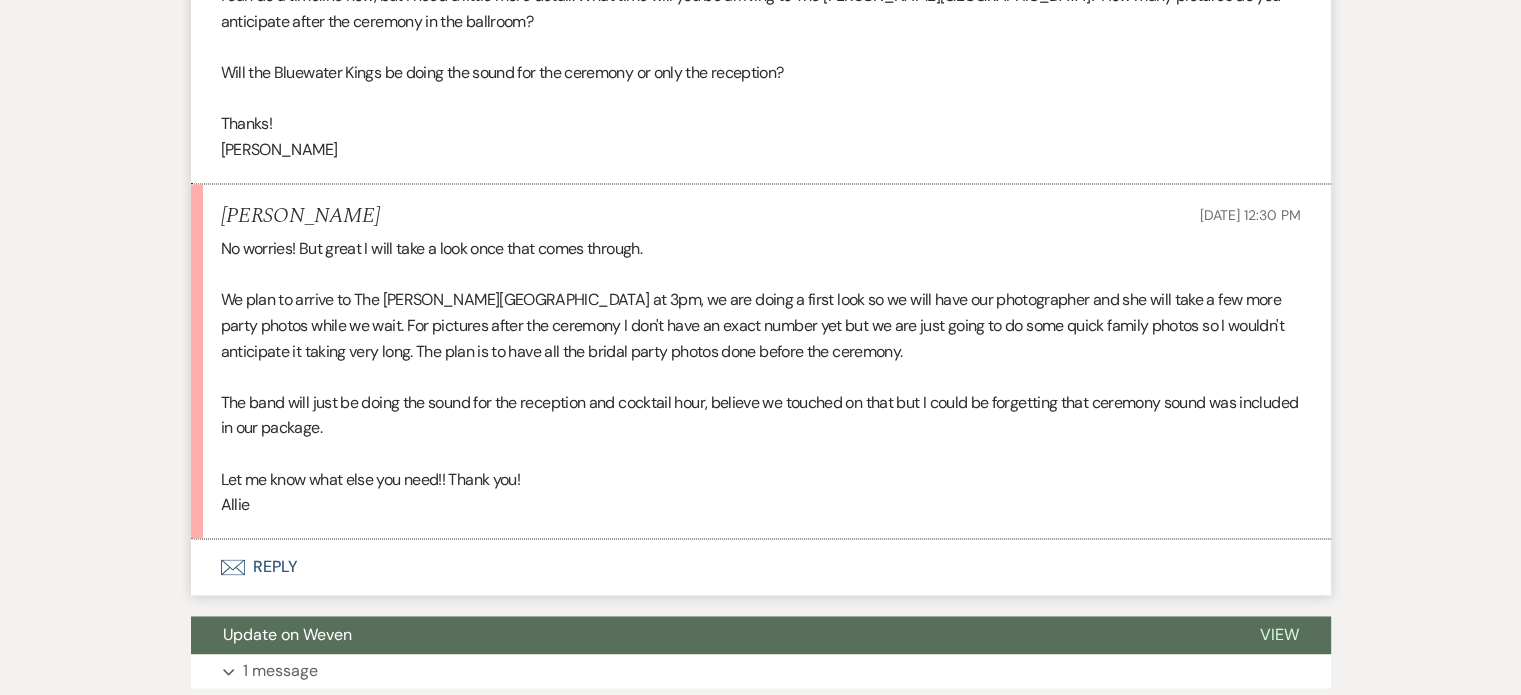 click on "Envelope Reply" at bounding box center [761, 567] 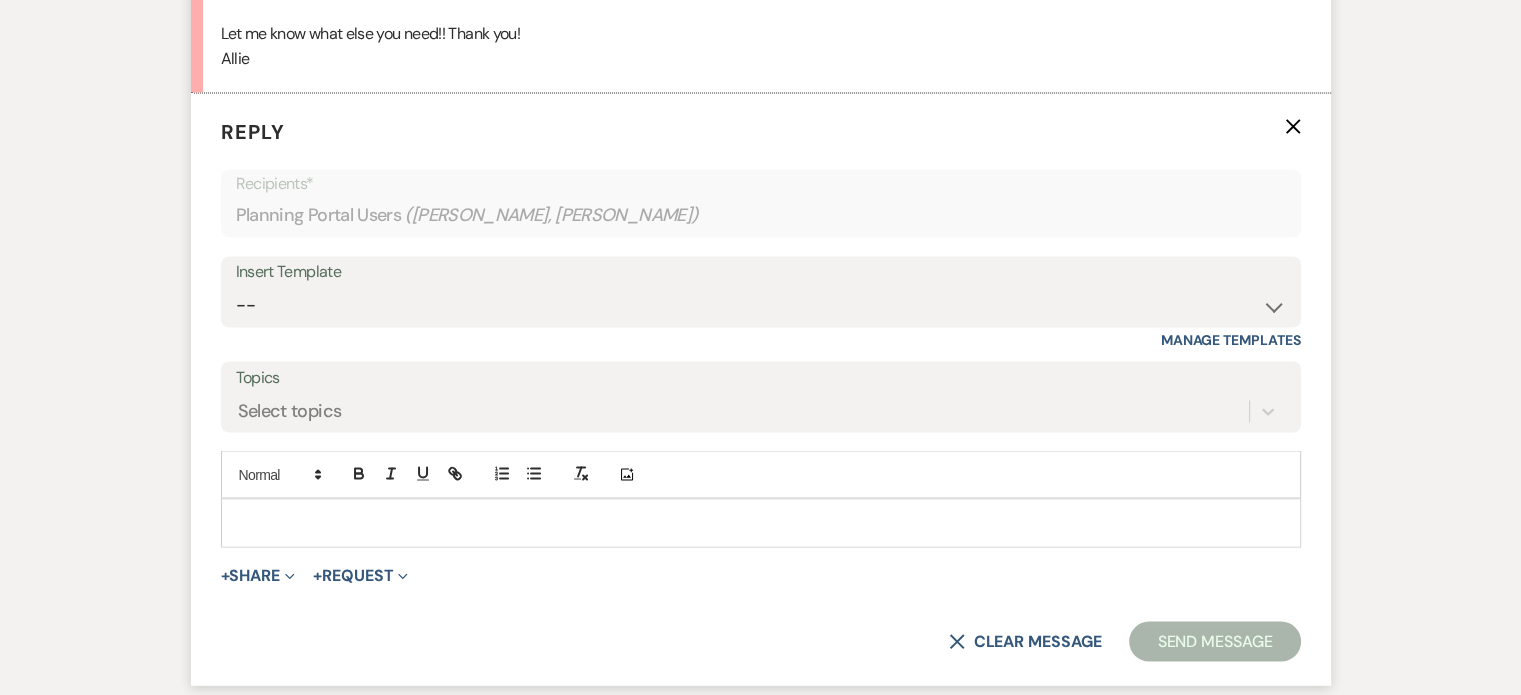 scroll, scrollTop: 3448, scrollLeft: 0, axis: vertical 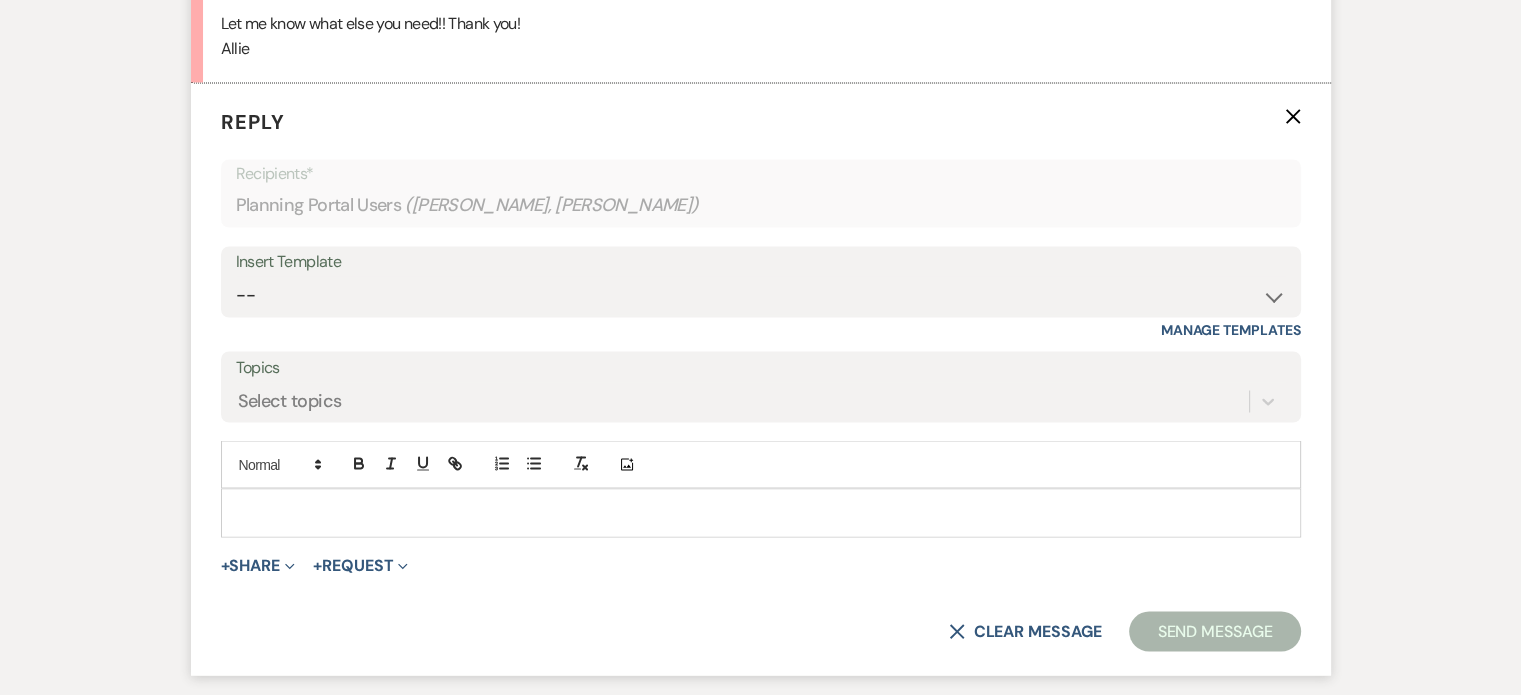 click at bounding box center [761, 512] 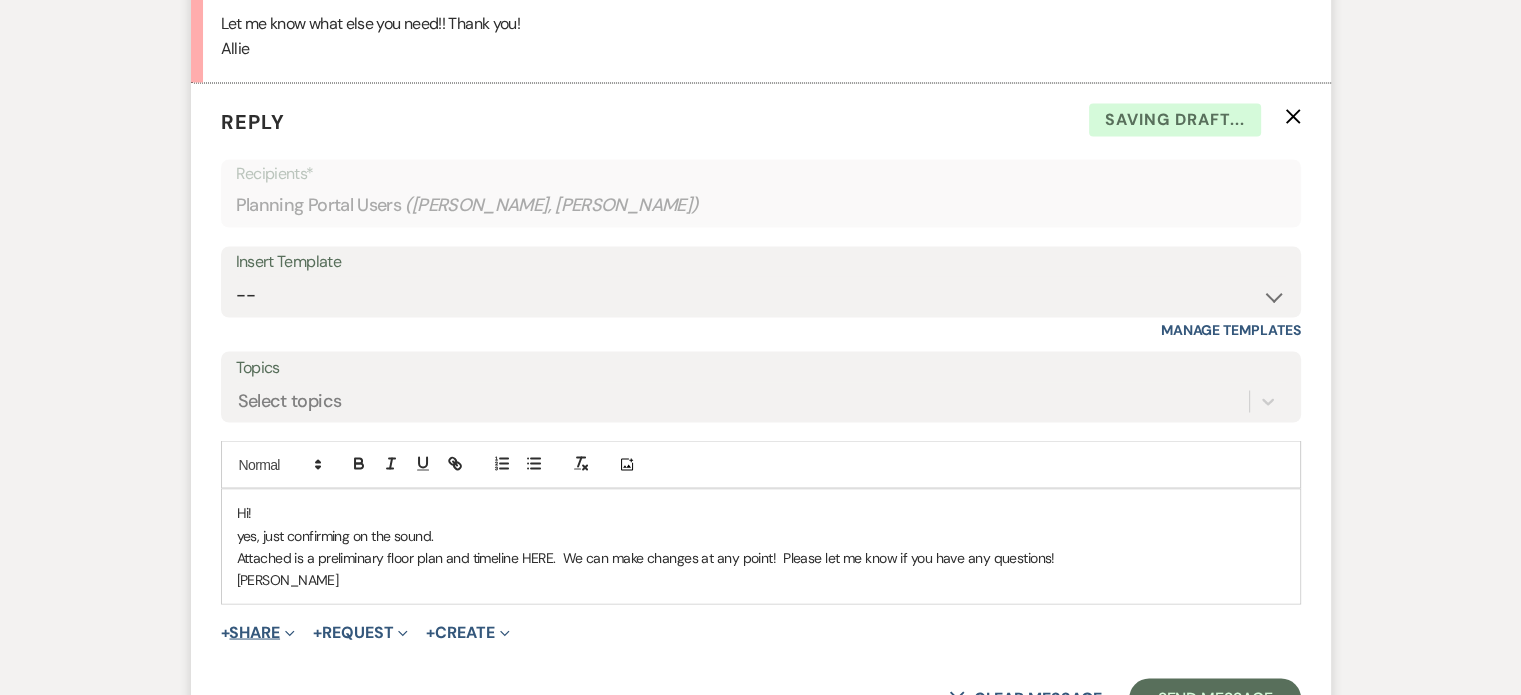 click on "+  Share Expand" at bounding box center (258, 632) 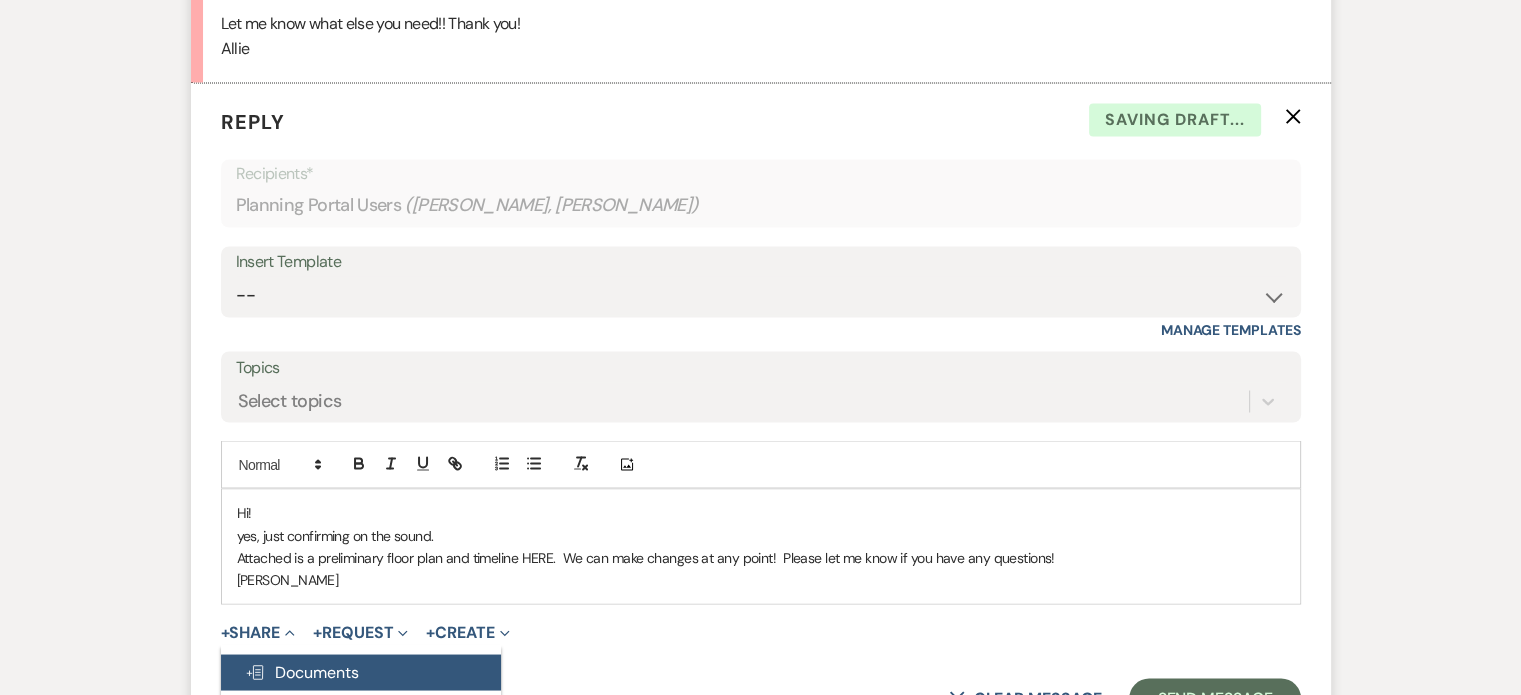 click on "Doc Upload Documents" at bounding box center [302, 671] 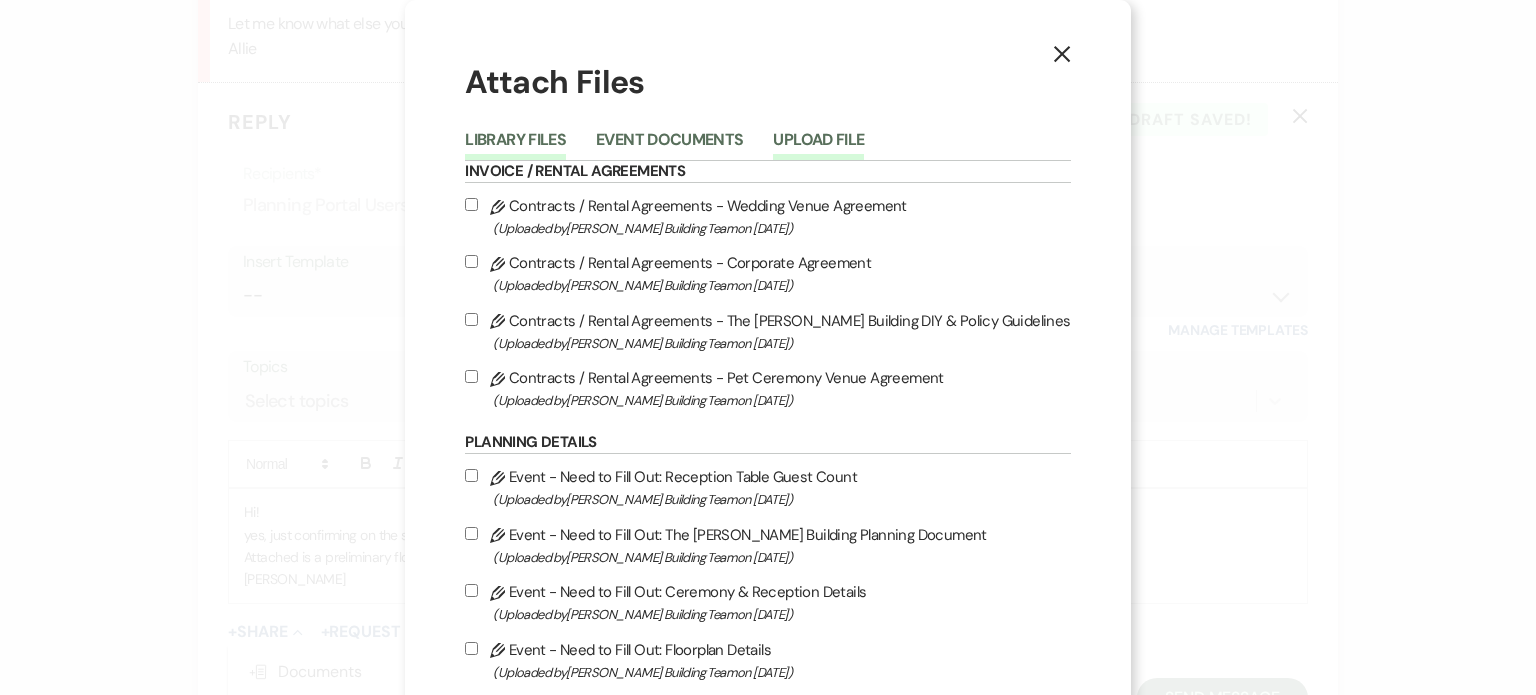 click on "Upload File" at bounding box center [818, 146] 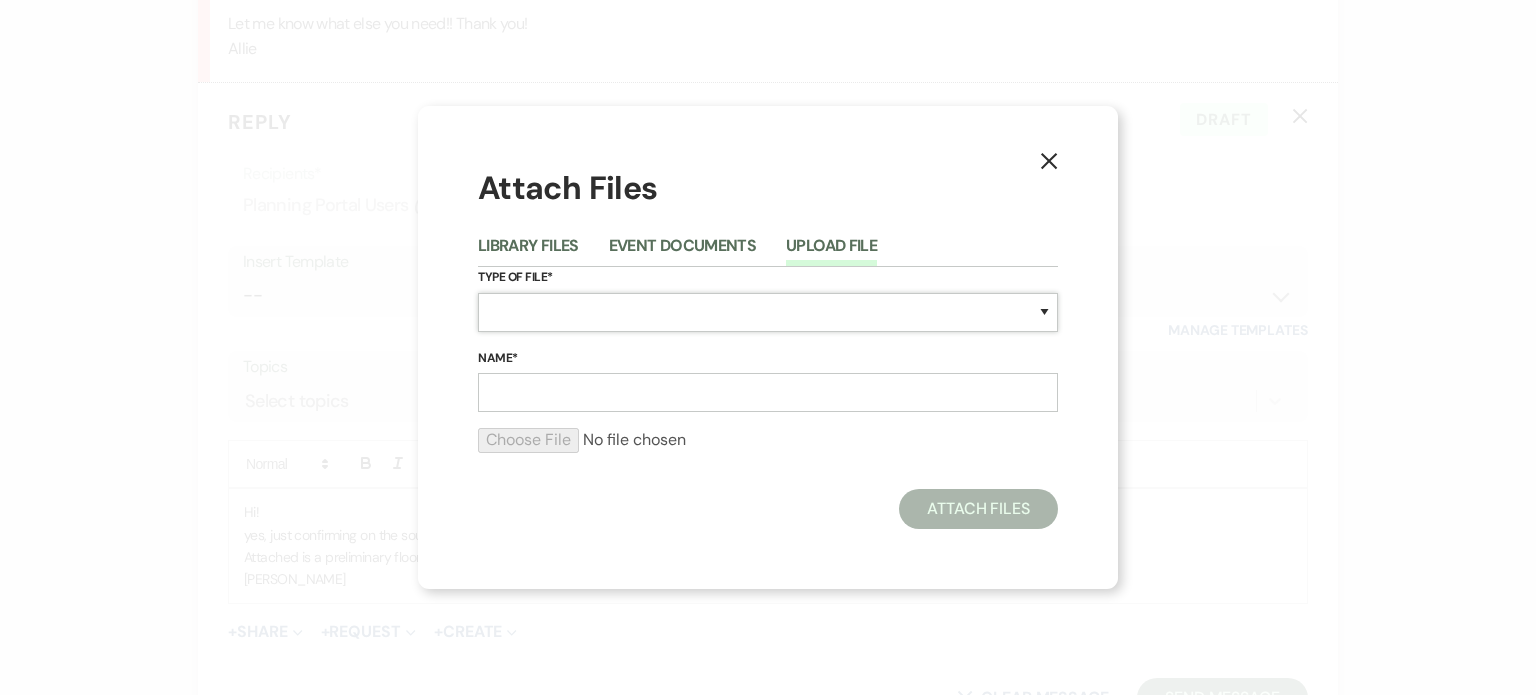 click on "Special Event Insurance Vendor Certificate of Insurance Contracts / Rental Agreements Invoices Receipts Event Maps Floor Plans Rain Plan Seating Charts Venue Layout Catering / Alcohol Permit Event Permit Fire Permit Fuel Permit Generator Permit Tent Permit Venue Permit Other Permit Inventory  Promotional Sample Venue Beverage Ceremony Event Finalize + Share Guests Lodging Menu Vendors Venue Beverage Brochure Menu Packages Product Specifications Quotes Beverage Event and Ceremony Details Finalize & Share Guests Lodging Menu Vendors Venue Event Timeline Family / Wedding Party Timeline Food and Beverage Timeline MC / DJ / Band Timeline Master Timeline Photography Timeline Set-Up / Clean-Up Vendor Timeline Bartender Safe Serve / TiPS Certification Vendor Certification Vendor License Other" at bounding box center [768, 312] 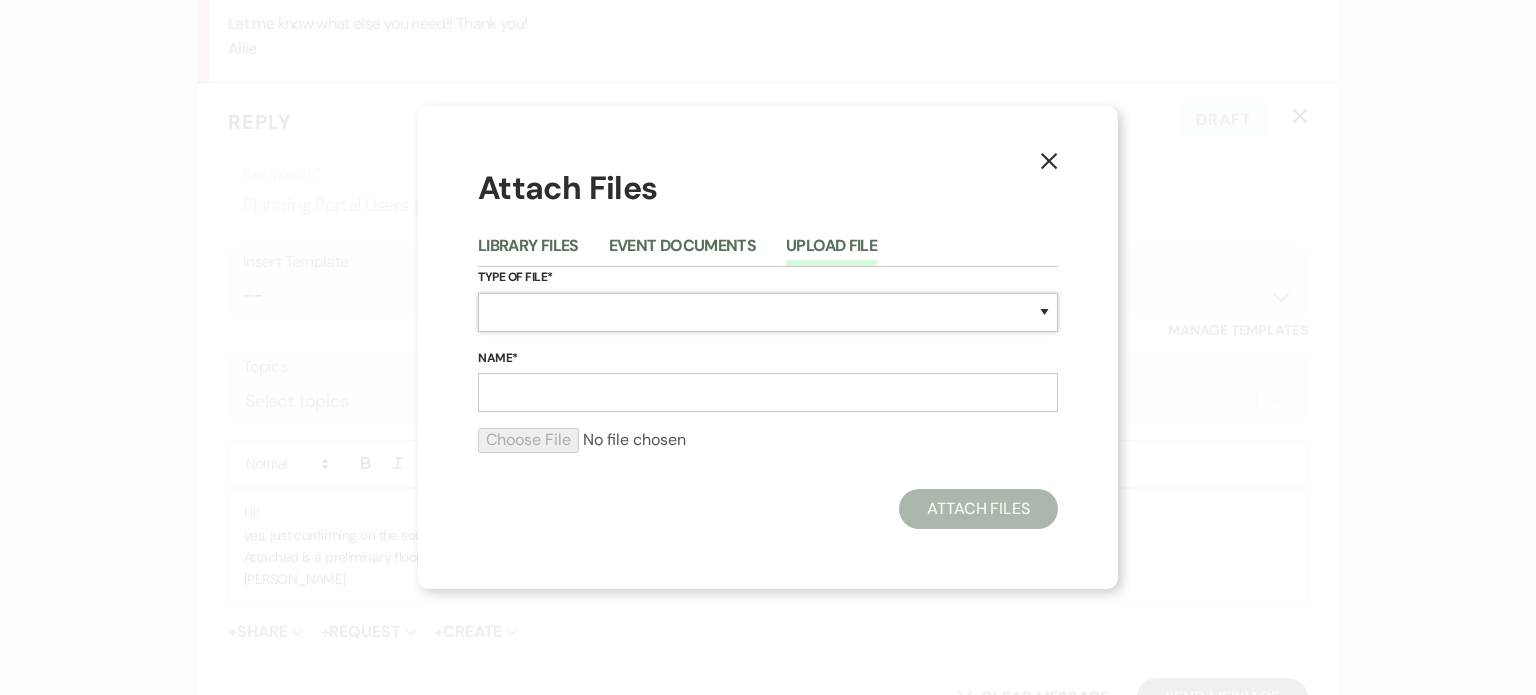 select on "24" 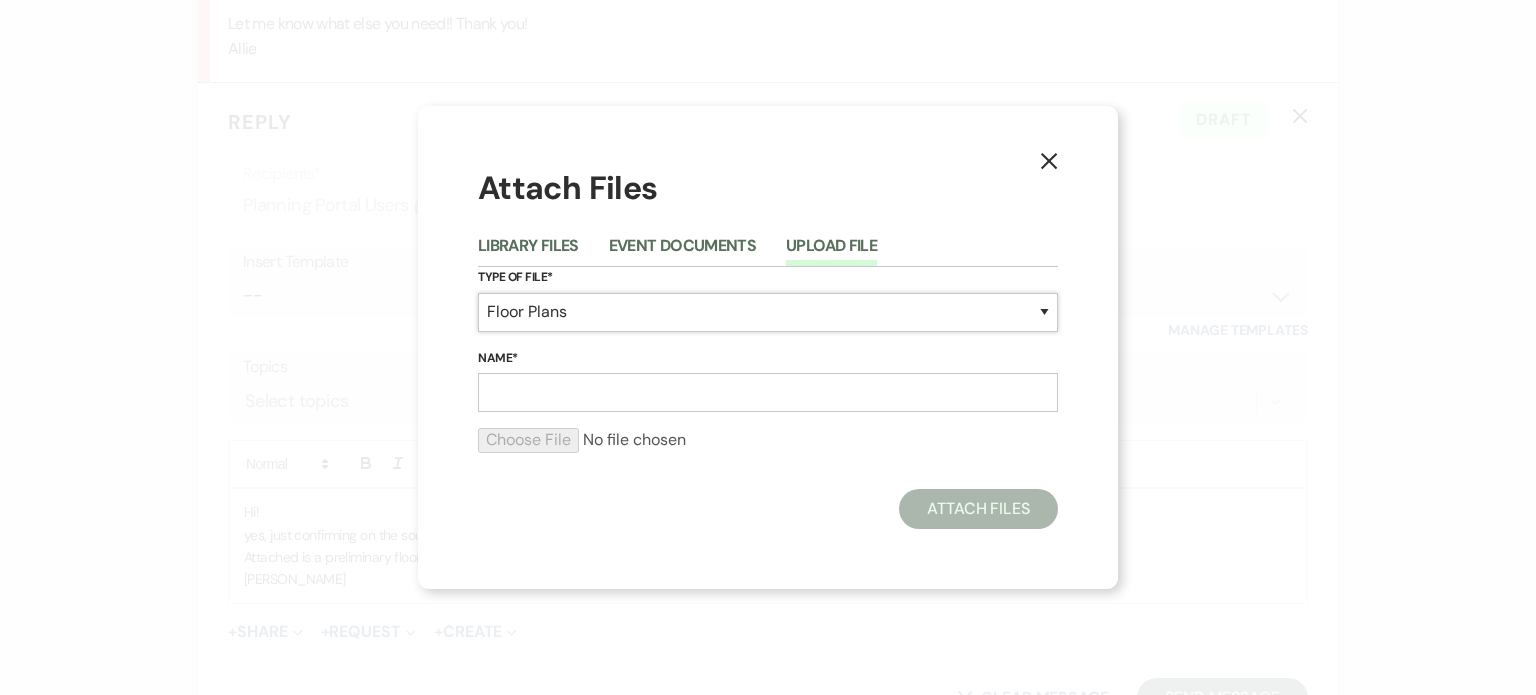 click on "Special Event Insurance Vendor Certificate of Insurance Contracts / Rental Agreements Invoices Receipts Event Maps Floor Plans Rain Plan Seating Charts Venue Layout Catering / Alcohol Permit Event Permit Fire Permit Fuel Permit Generator Permit Tent Permit Venue Permit Other Permit Inventory  Promotional Sample Venue Beverage Ceremony Event Finalize + Share Guests Lodging Menu Vendors Venue Beverage Brochure Menu Packages Product Specifications Quotes Beverage Event and Ceremony Details Finalize & Share Guests Lodging Menu Vendors Venue Event Timeline Family / Wedding Party Timeline Food and Beverage Timeline MC / DJ / Band Timeline Master Timeline Photography Timeline Set-Up / Clean-Up Vendor Timeline Bartender Safe Serve / TiPS Certification Vendor Certification Vendor License Other" at bounding box center [768, 312] 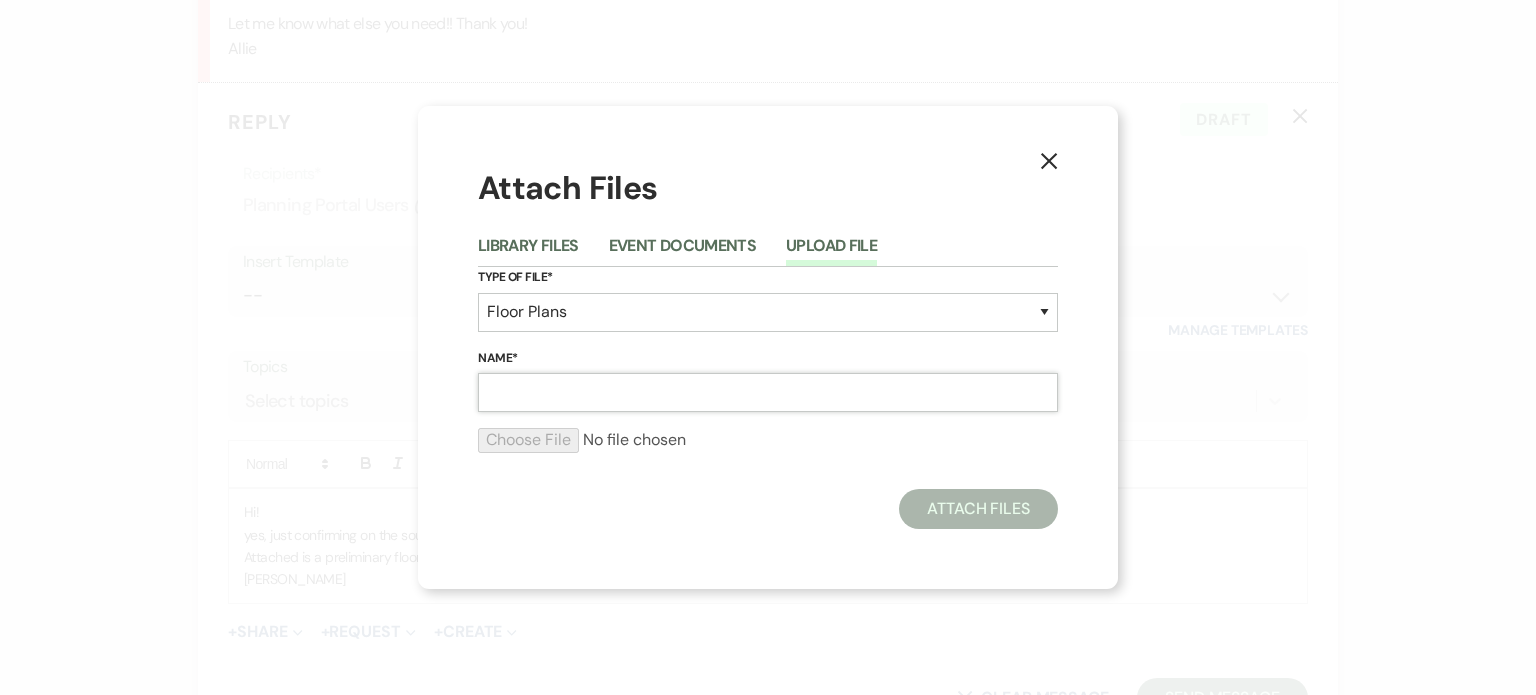 click on "Name*" at bounding box center (768, 392) 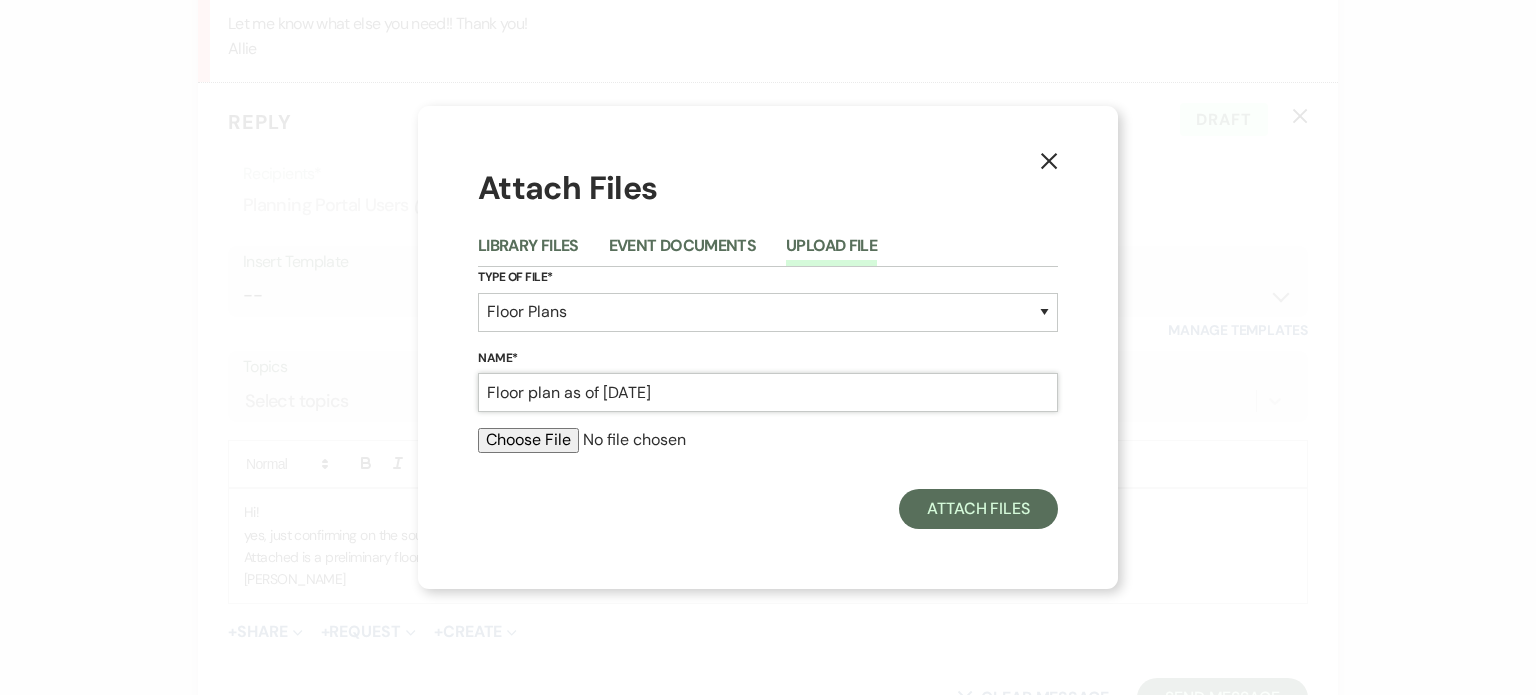 type on "Floor plan as of [DATE]" 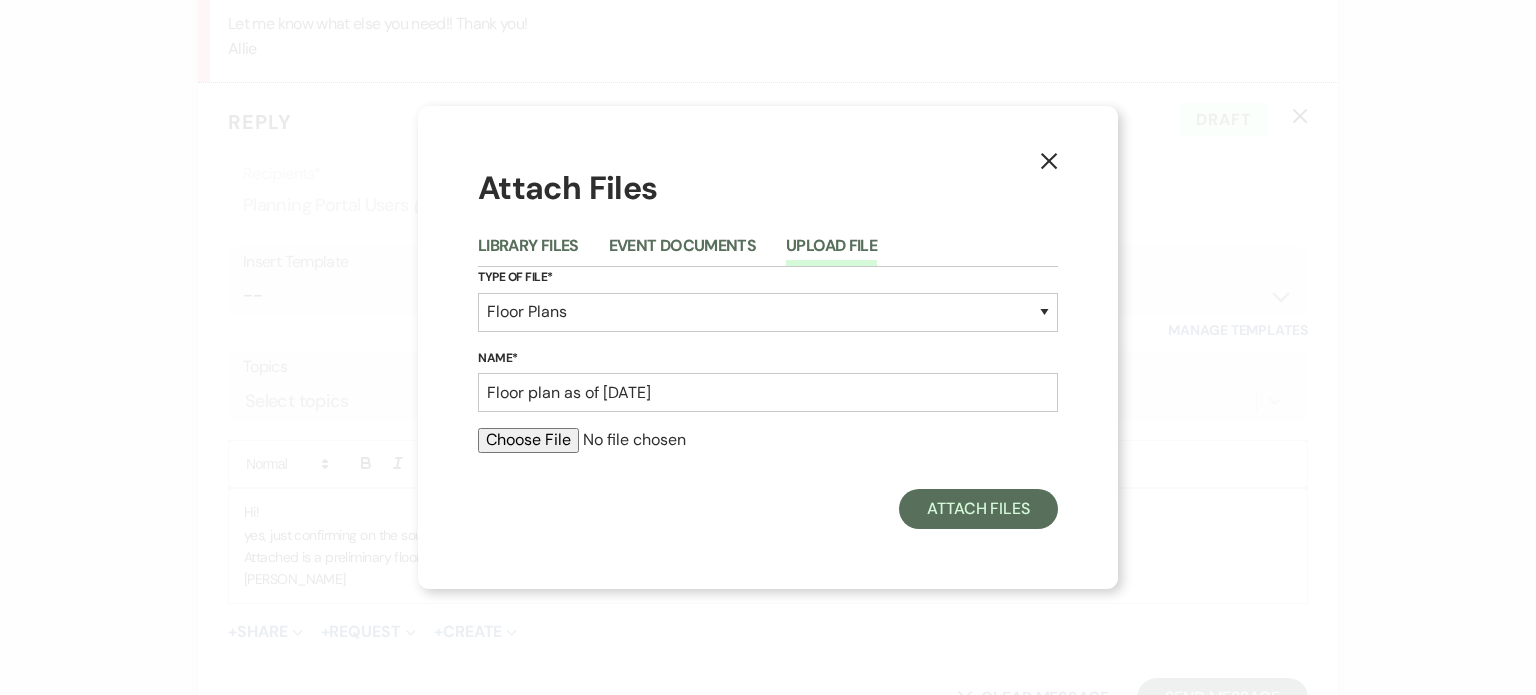 click at bounding box center [768, 440] 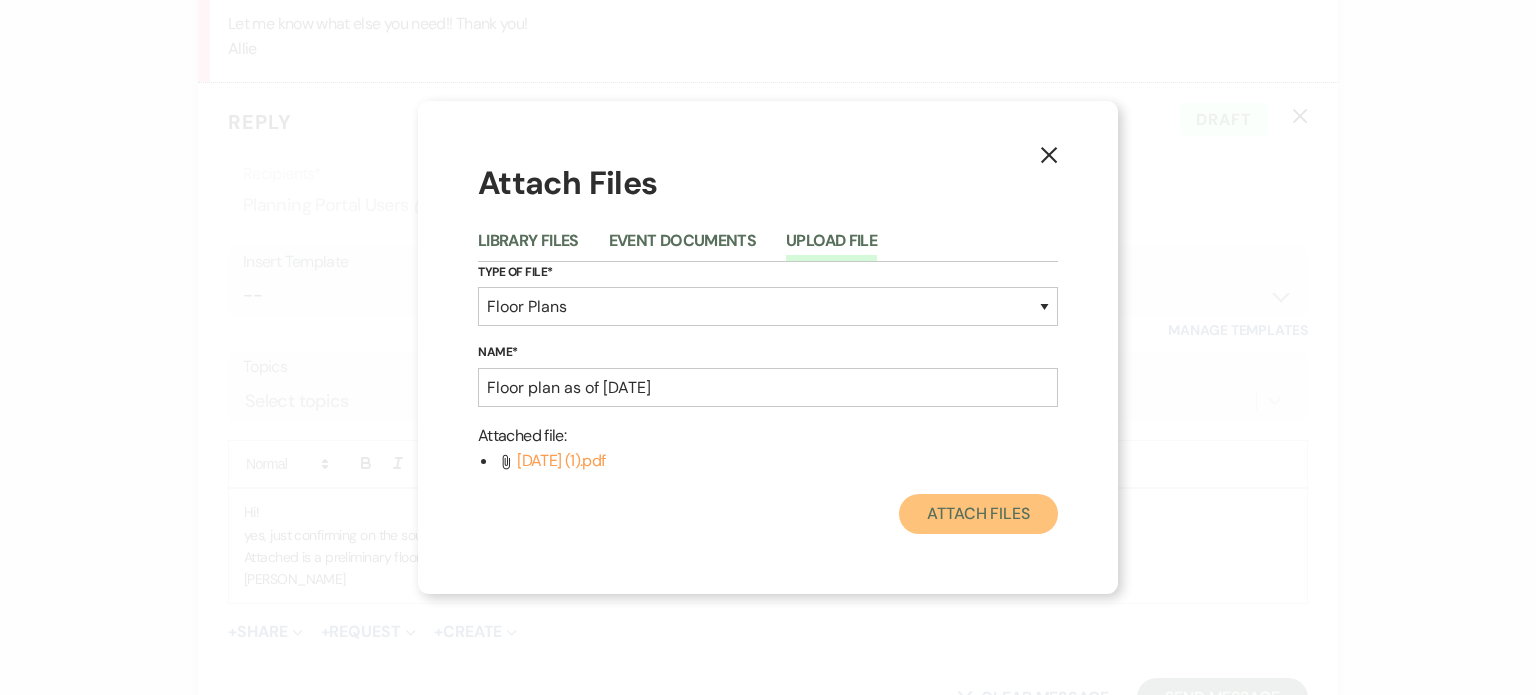 click on "Attach Files" at bounding box center [978, 514] 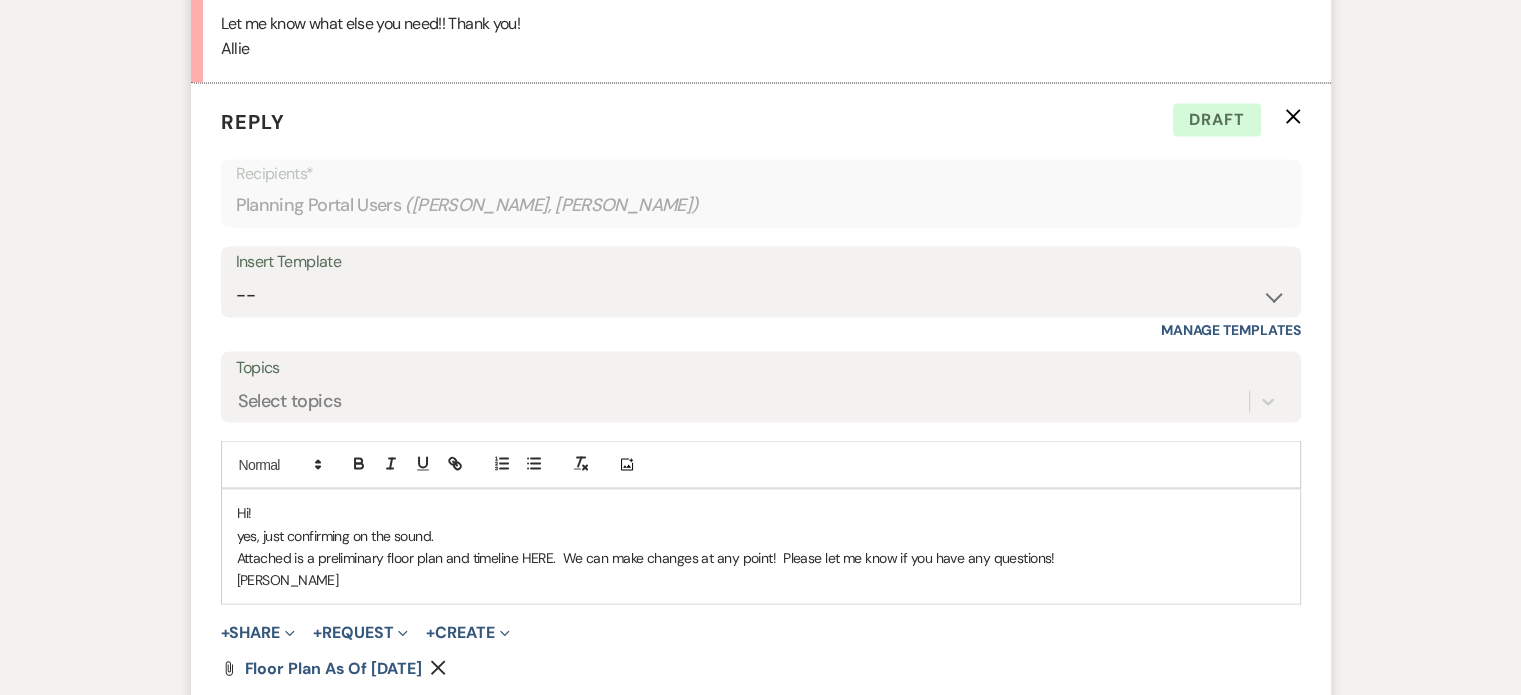 click on "yes, just confirming on the sound." at bounding box center [761, 535] 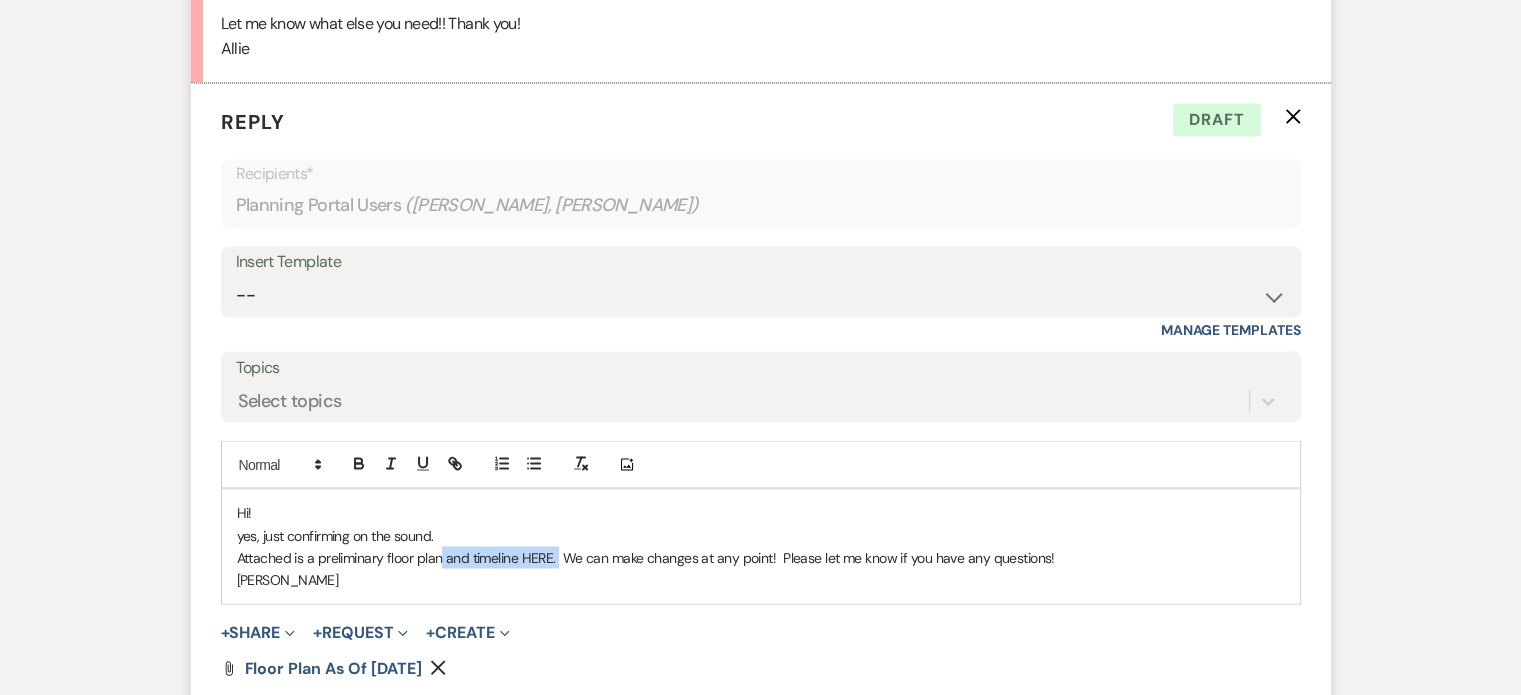 drag, startPoint x: 560, startPoint y: 551, endPoint x: 444, endPoint y: 560, distance: 116.34862 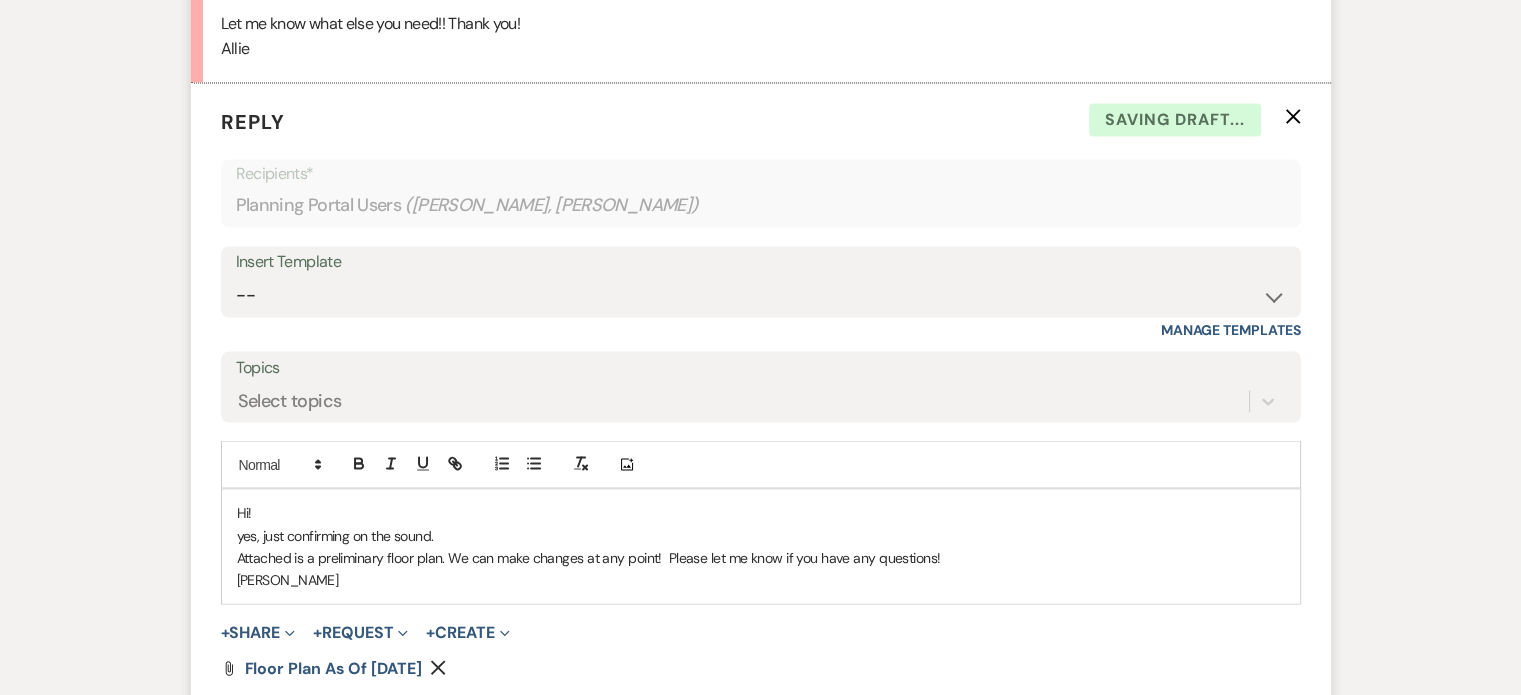 click on "Attached is a preliminary floor plan. We can make changes at any point!  Please let me know if you have any questions!" at bounding box center (761, 557) 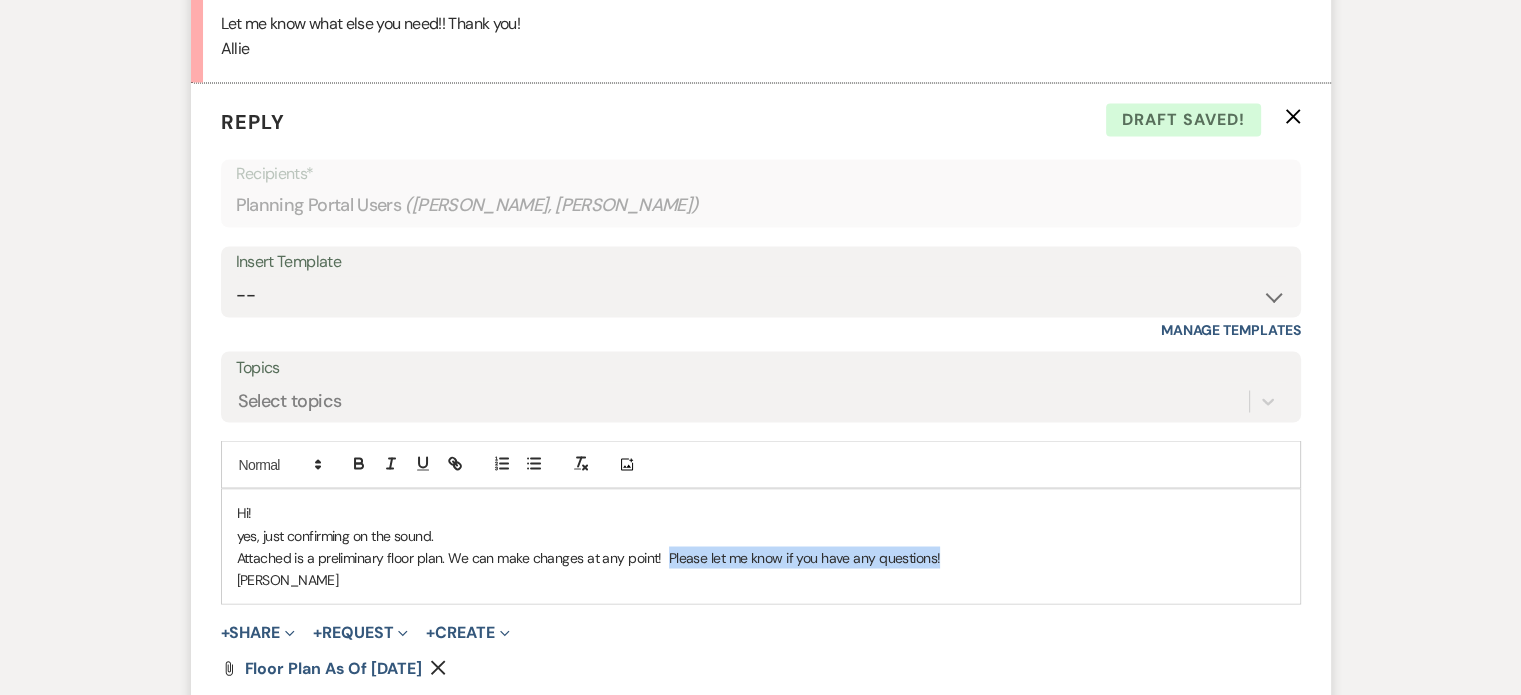 drag, startPoint x: 945, startPoint y: 553, endPoint x: 664, endPoint y: 551, distance: 281.0071 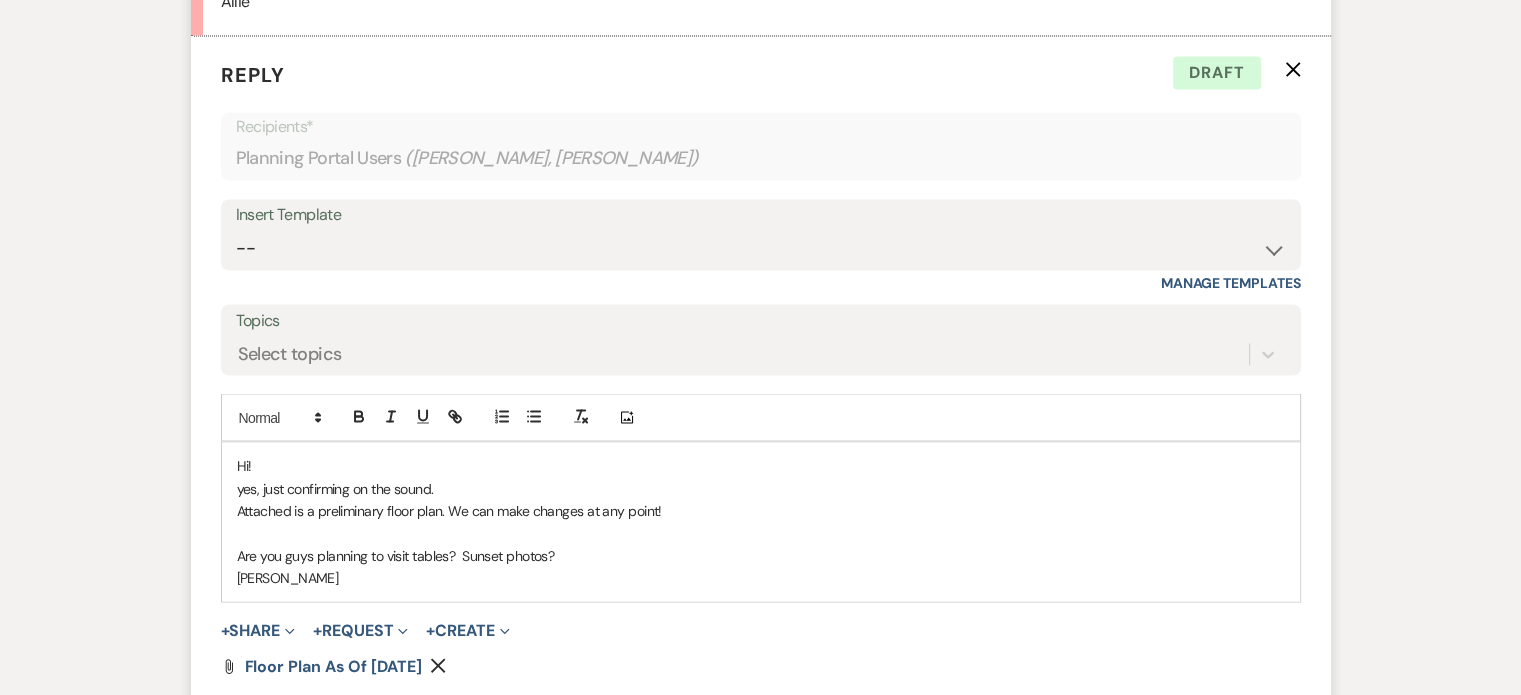 scroll, scrollTop: 3612, scrollLeft: 0, axis: vertical 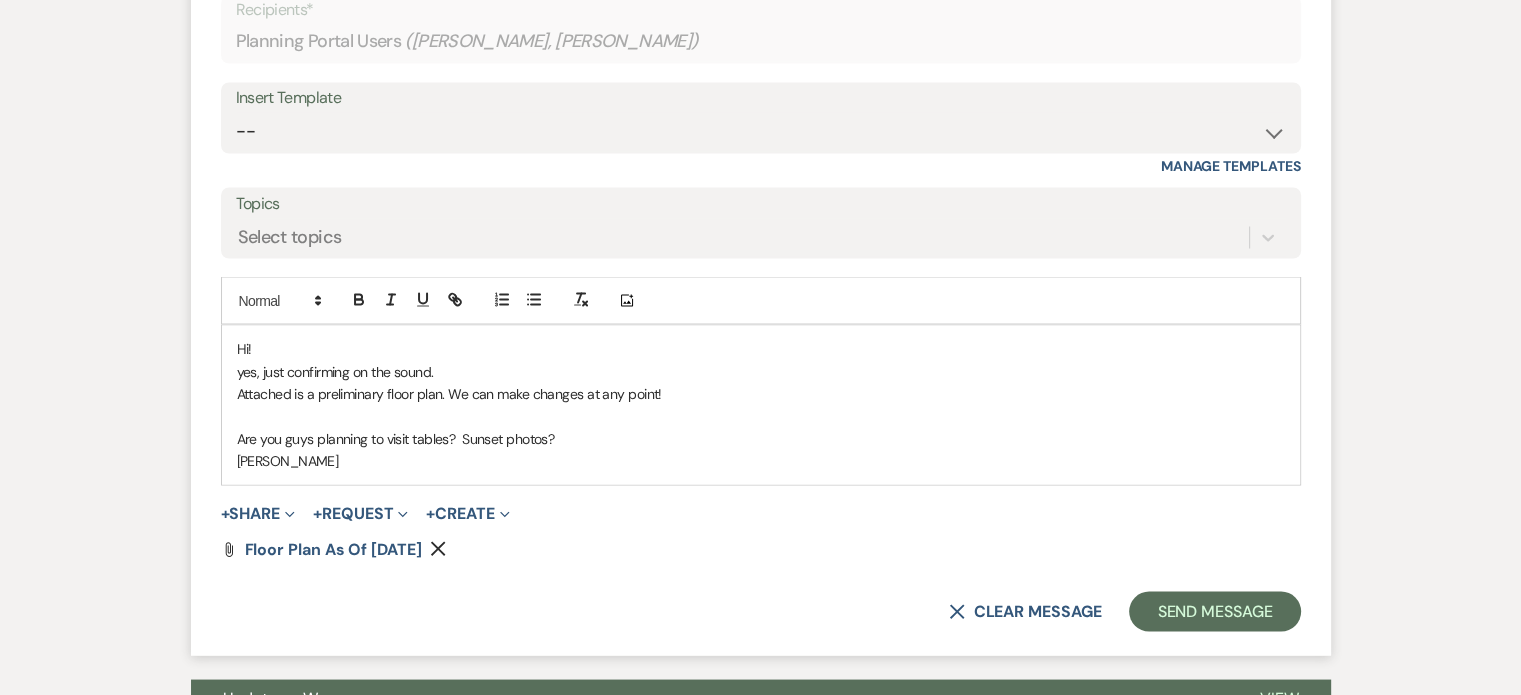 click on "Are you guys planning to visit tables?  Sunset photos?" at bounding box center [761, 438] 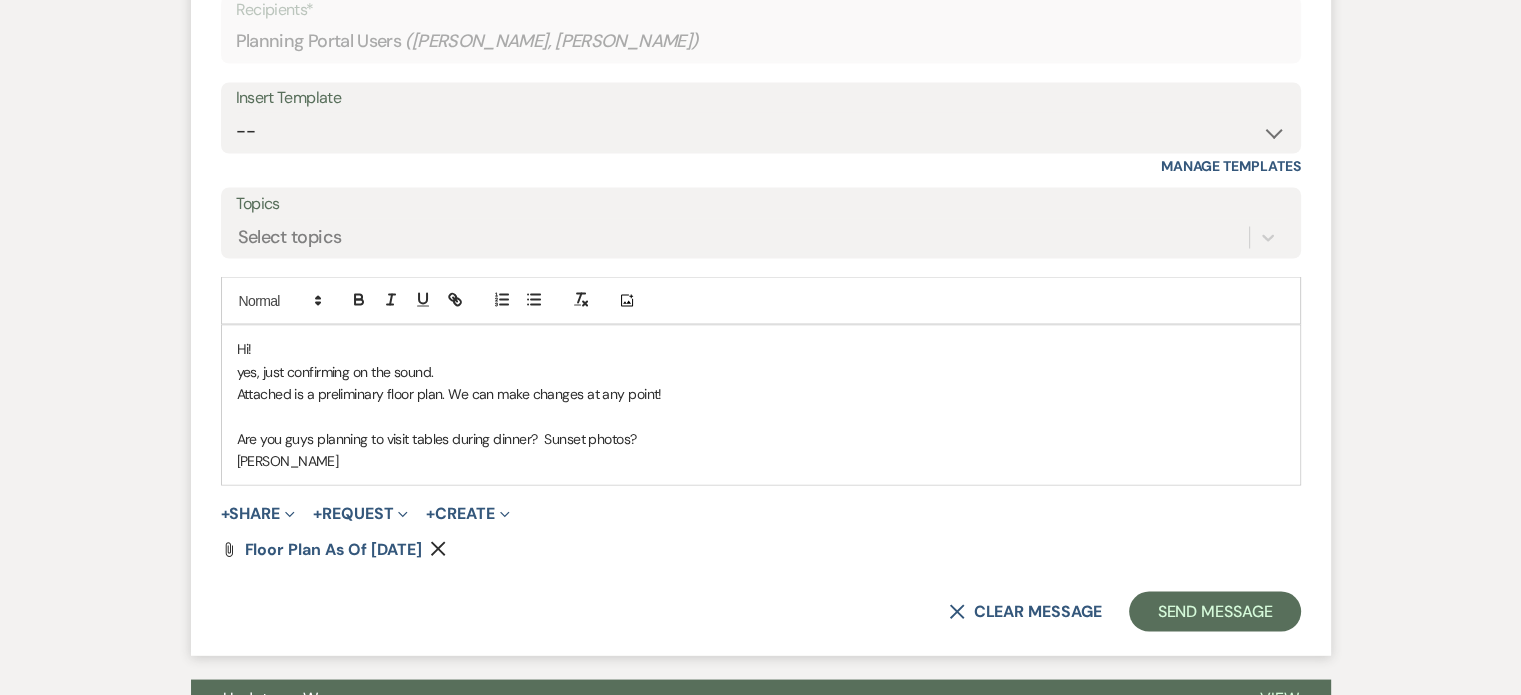 click on "[PERSON_NAME]" at bounding box center (761, 460) 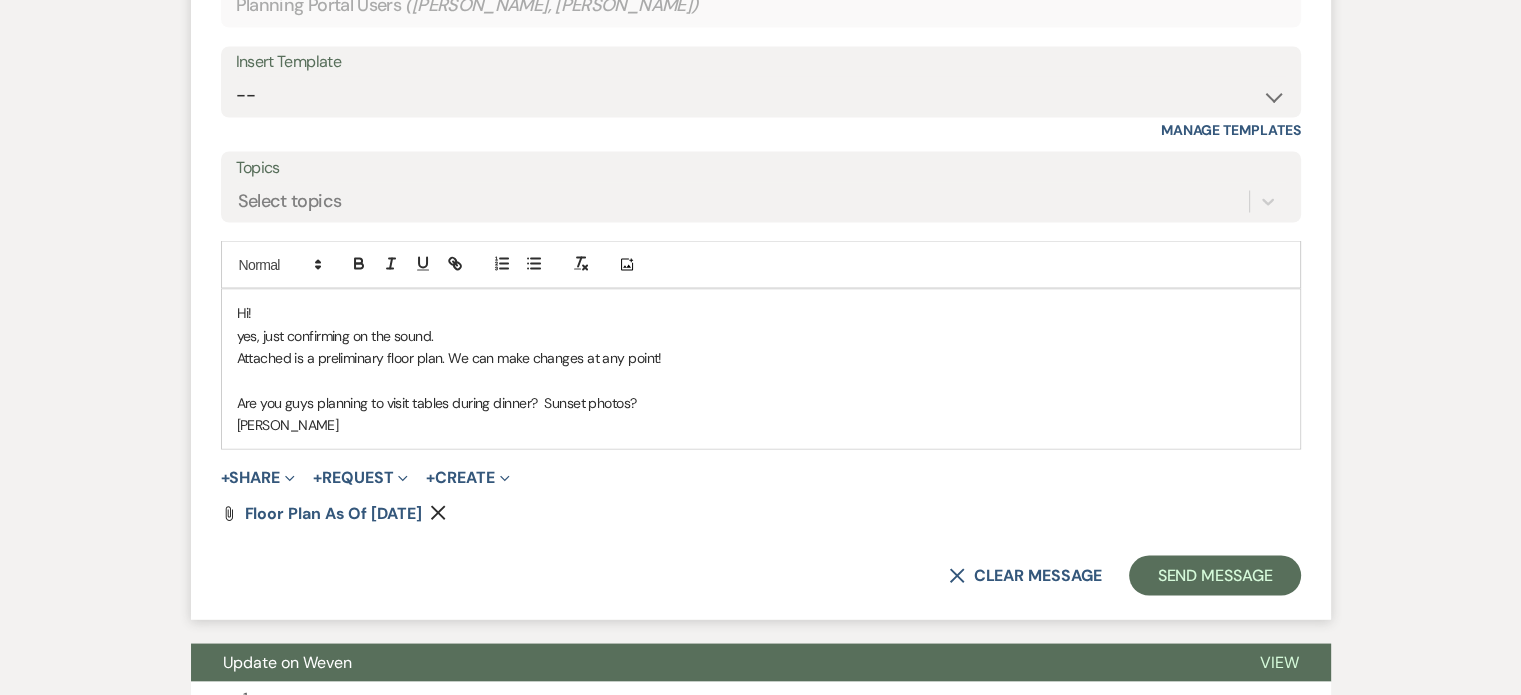 scroll, scrollTop: 3788, scrollLeft: 0, axis: vertical 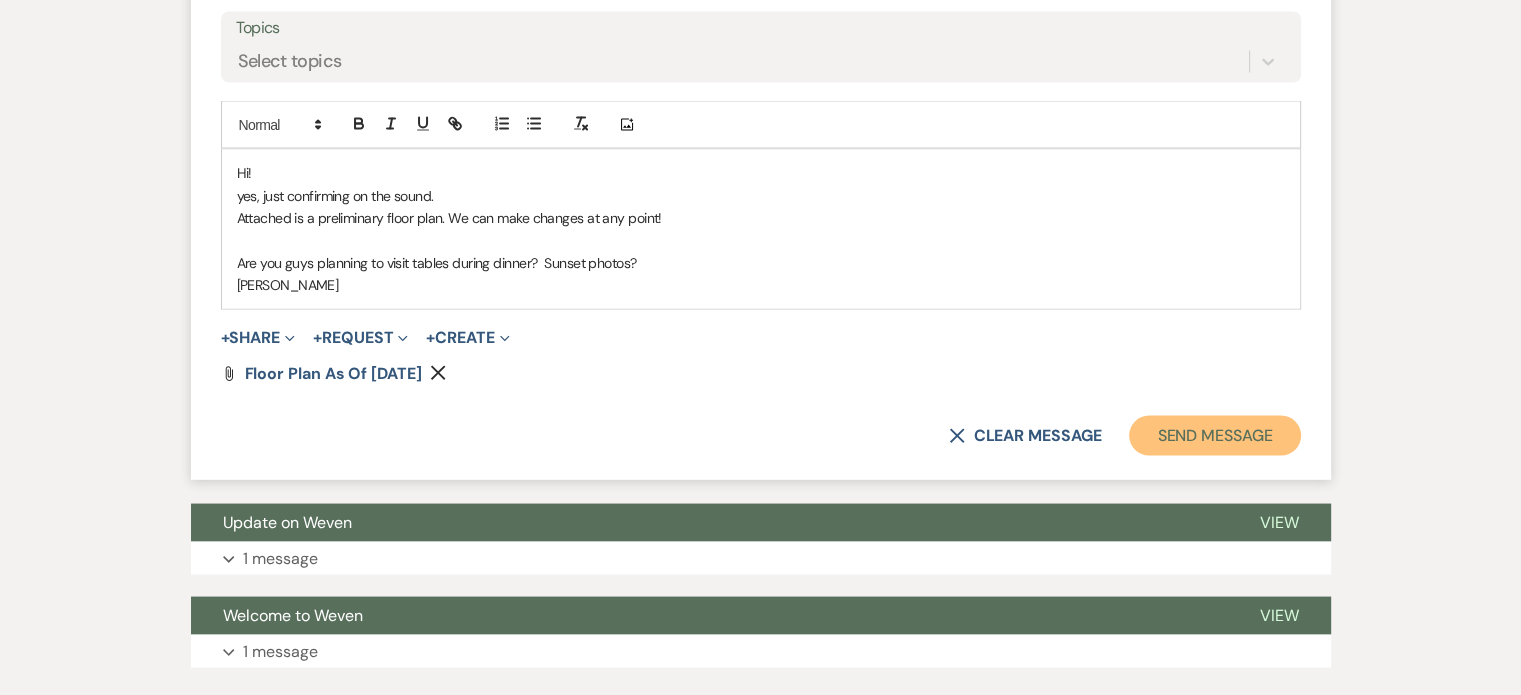 click on "Send Message" at bounding box center [1214, 435] 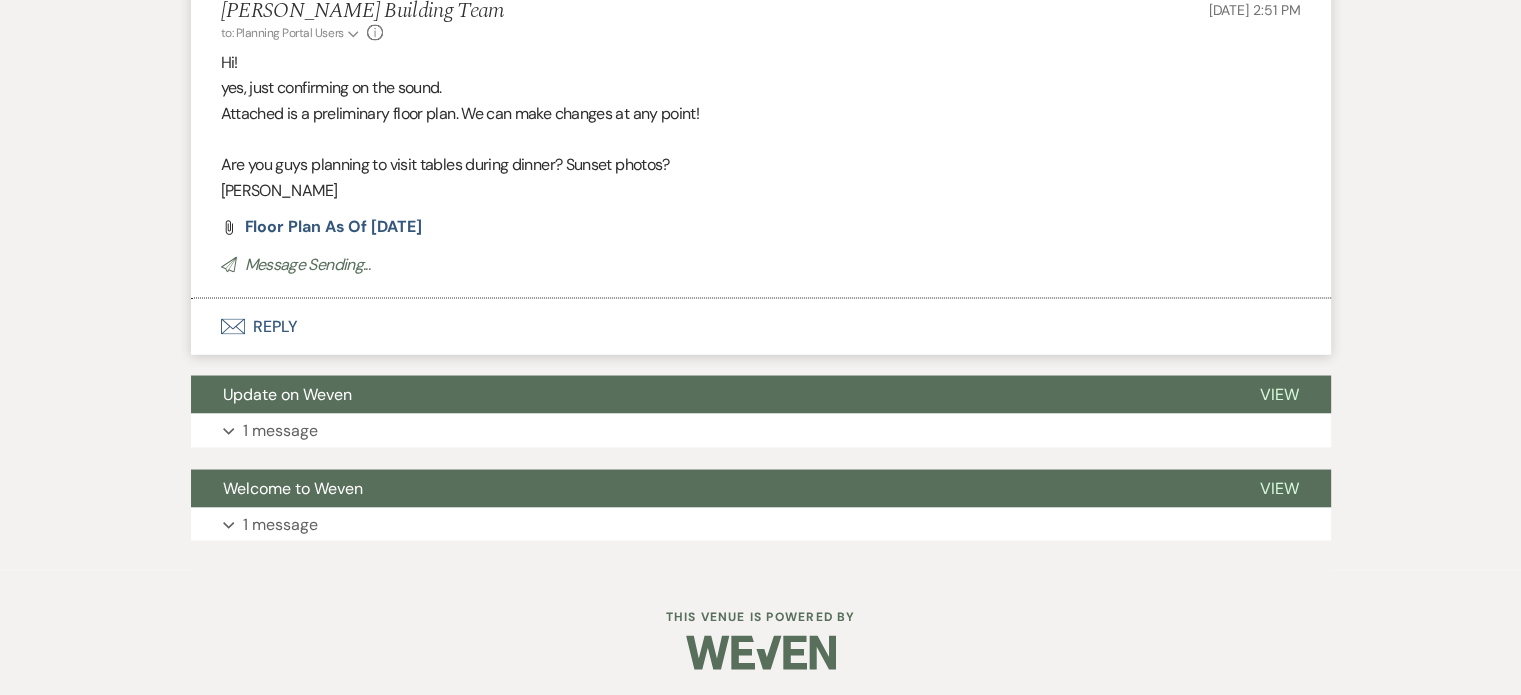 scroll, scrollTop: 3527, scrollLeft: 0, axis: vertical 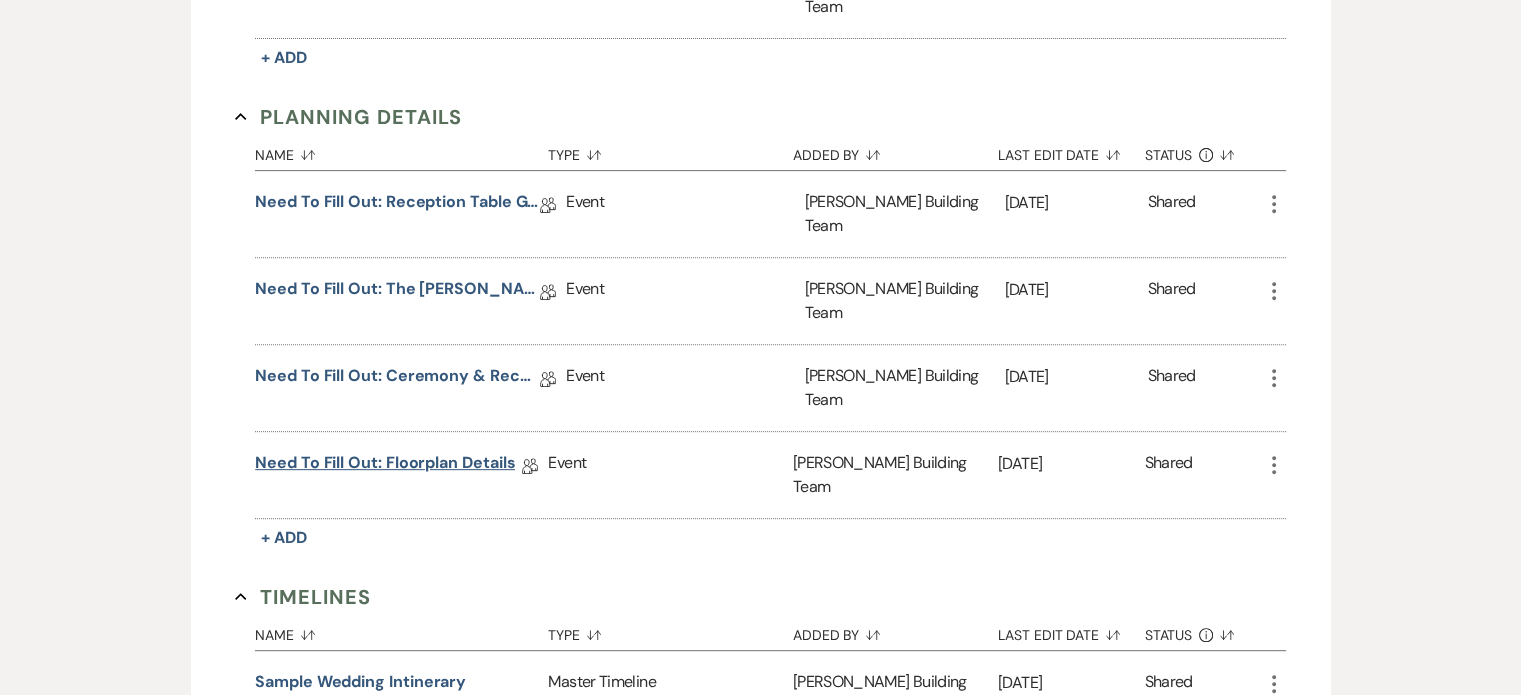 click on "Need to Fill Out: Floorplan Details" at bounding box center [385, 466] 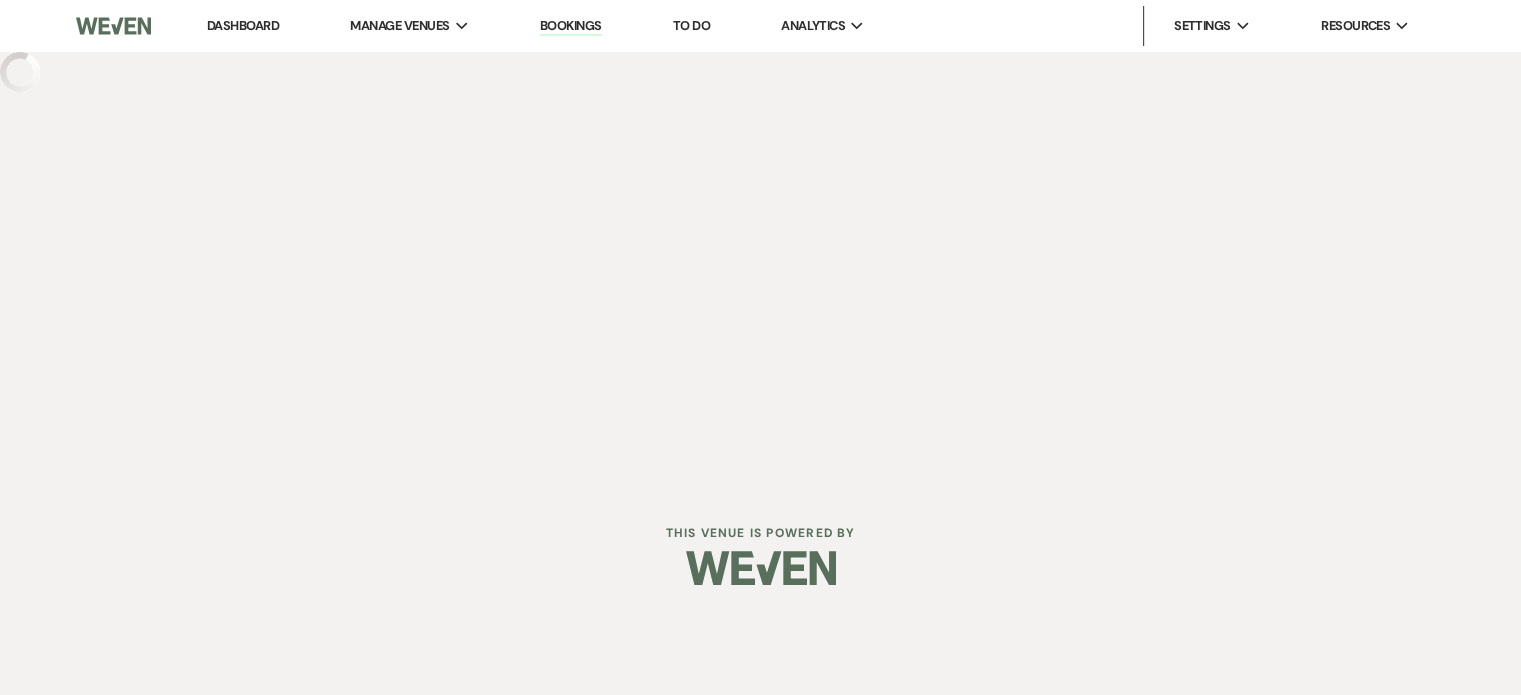 scroll, scrollTop: 0, scrollLeft: 0, axis: both 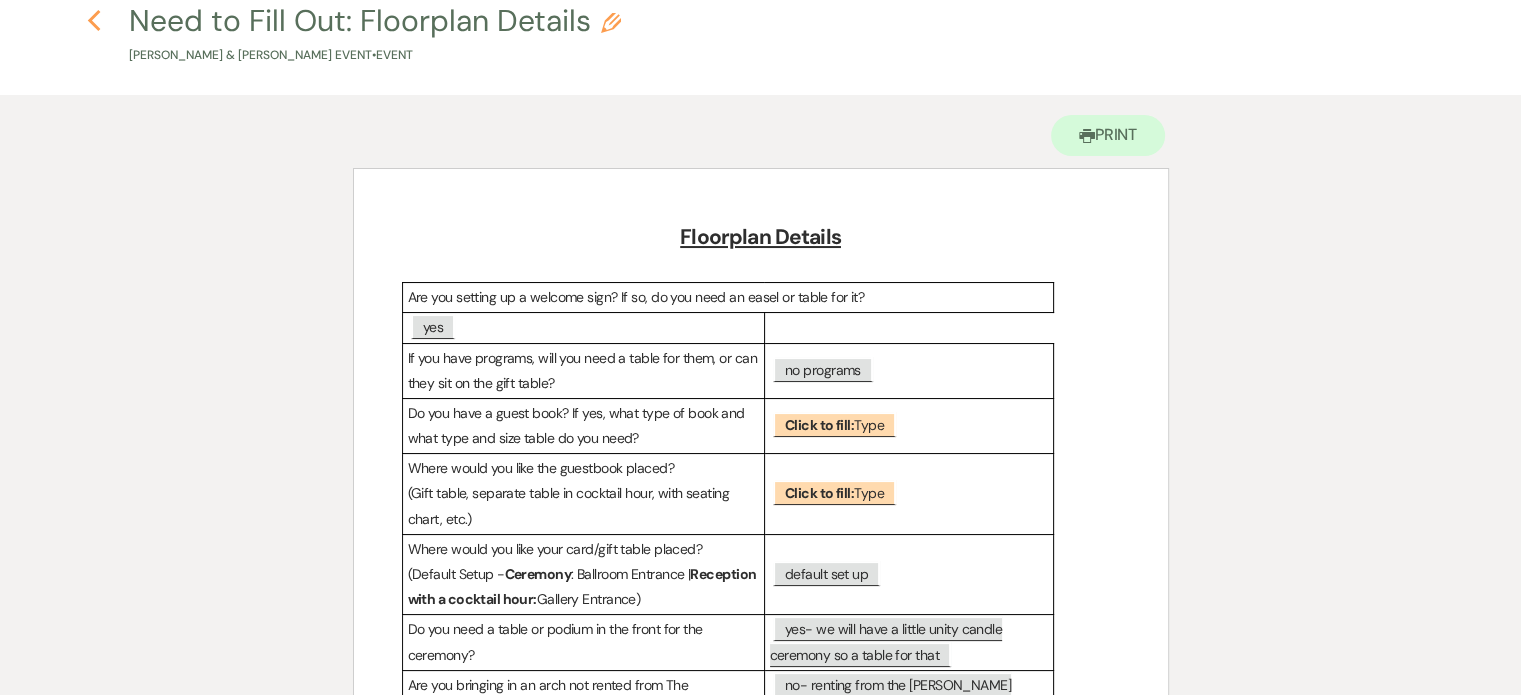 click on "Previous" 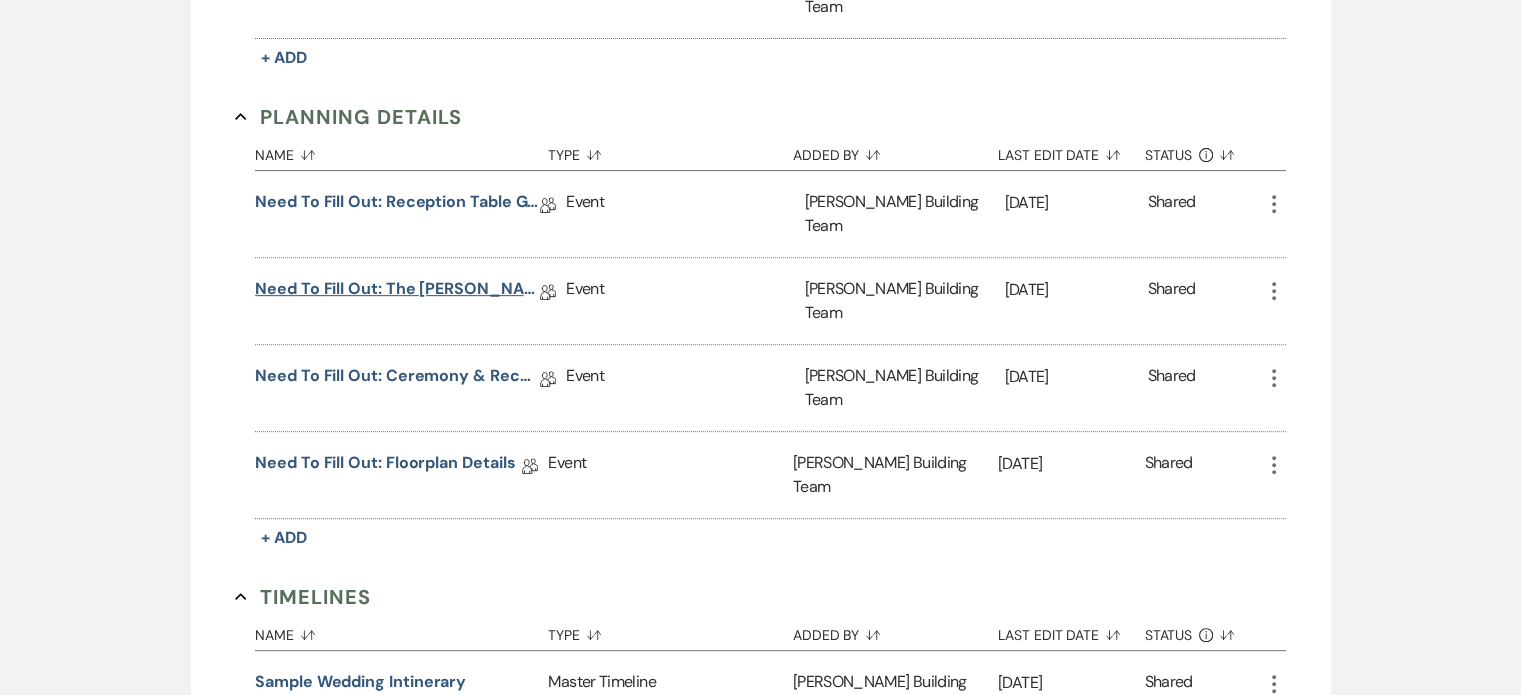 click on "Need to Fill Out: The Harris Building Planning Document" at bounding box center [397, 292] 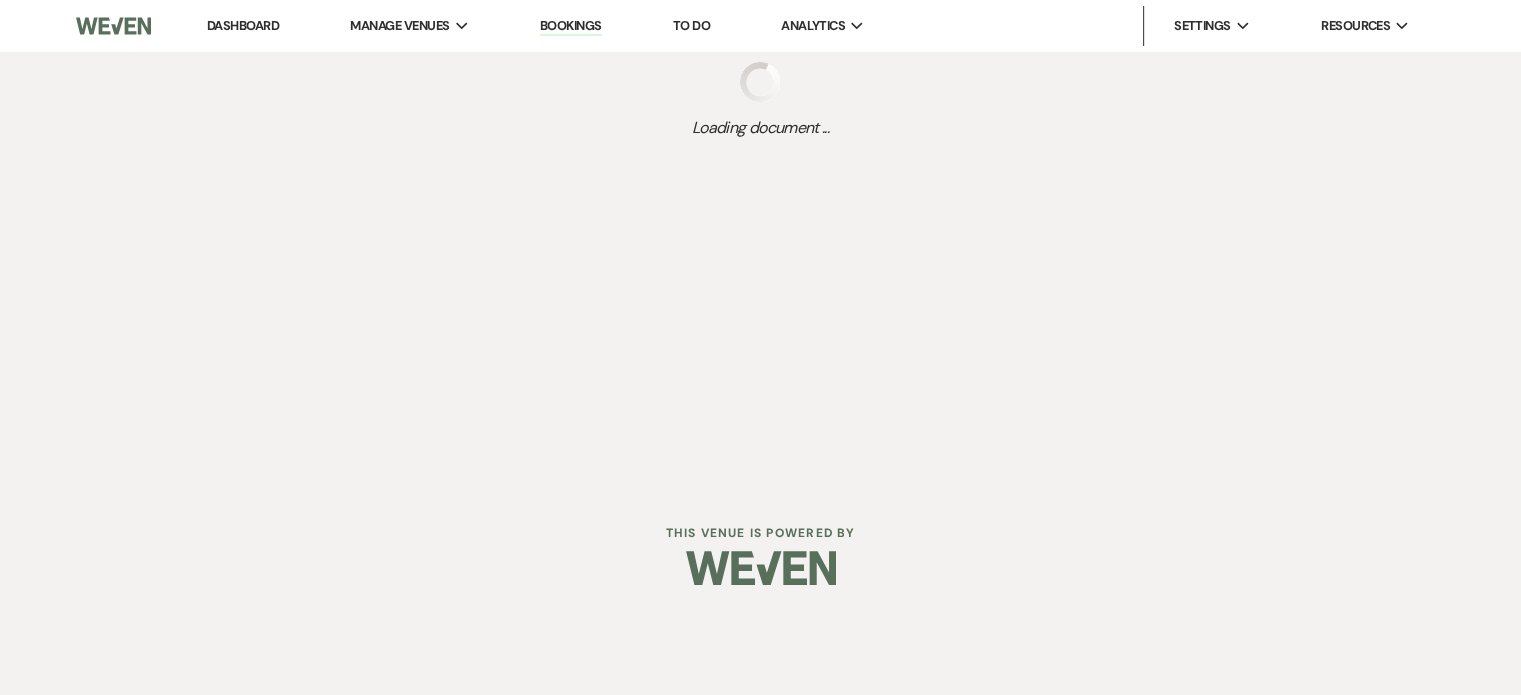scroll, scrollTop: 0, scrollLeft: 0, axis: both 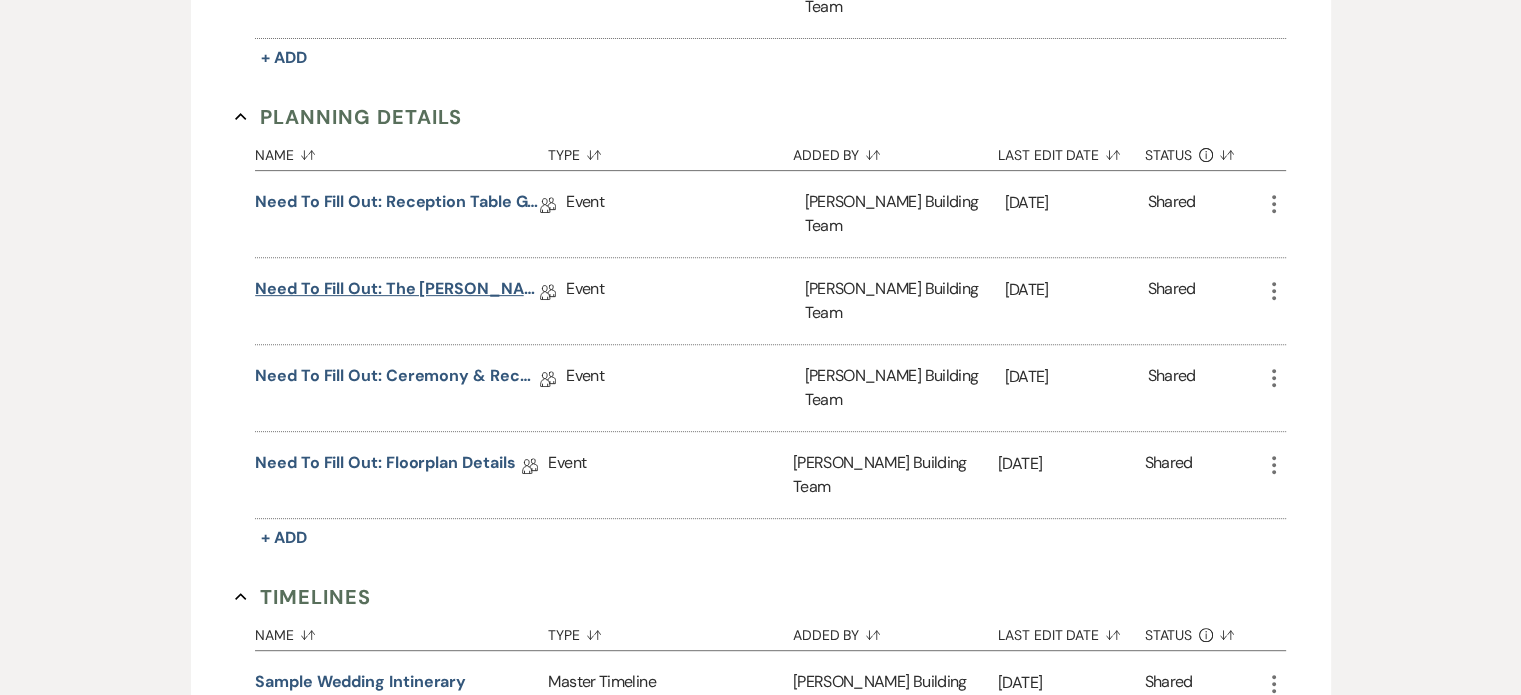 click on "Need to Fill Out: The Harris Building Planning Document" at bounding box center [397, 292] 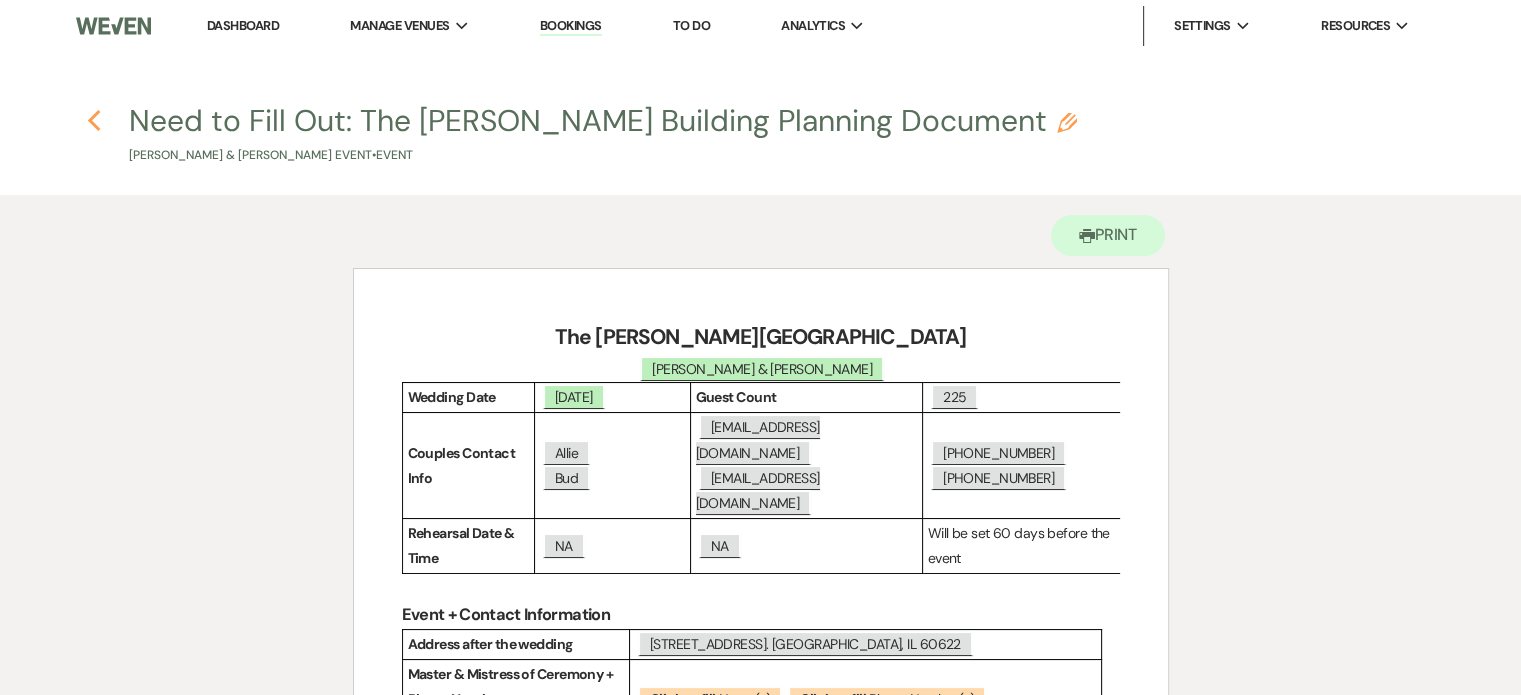 click on "Previous" 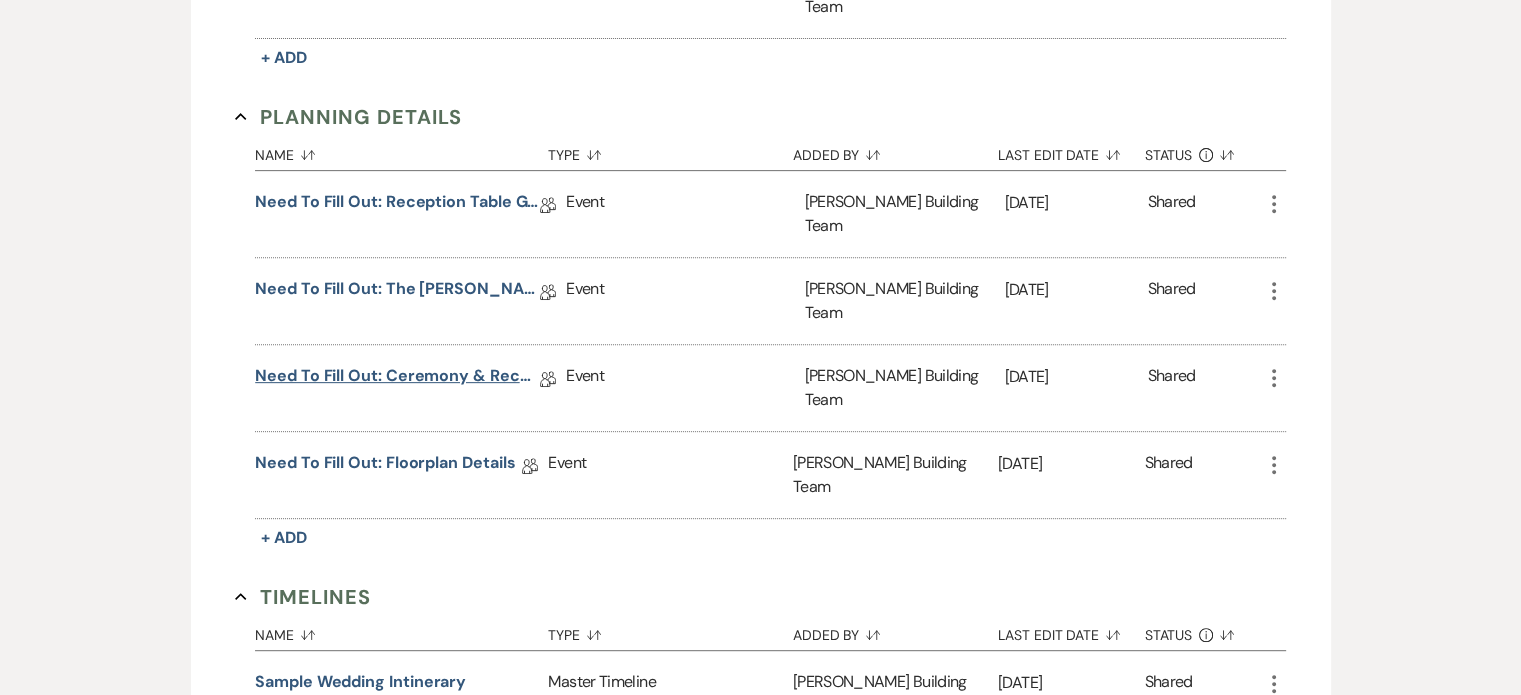 click on "Need to Fill Out: Ceremony & Reception Details" at bounding box center [397, 379] 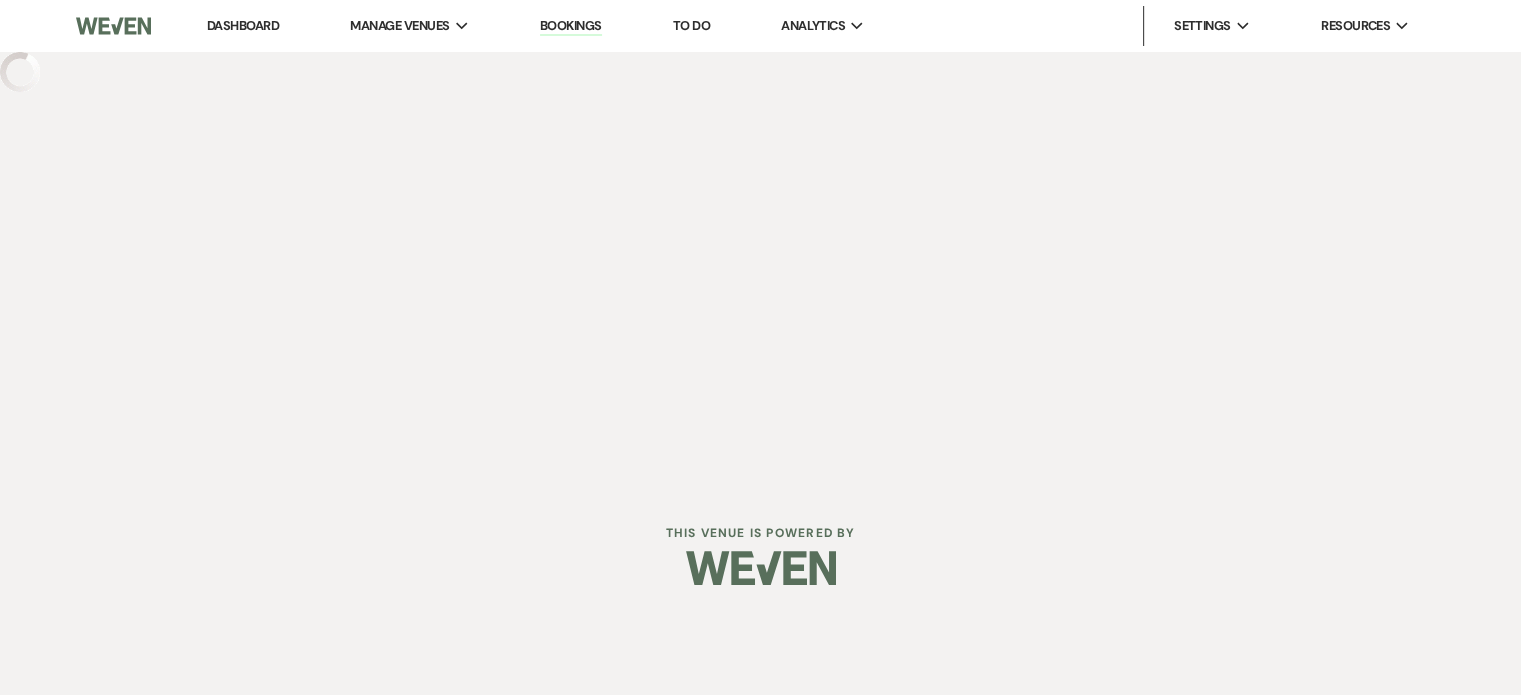 scroll, scrollTop: 0, scrollLeft: 0, axis: both 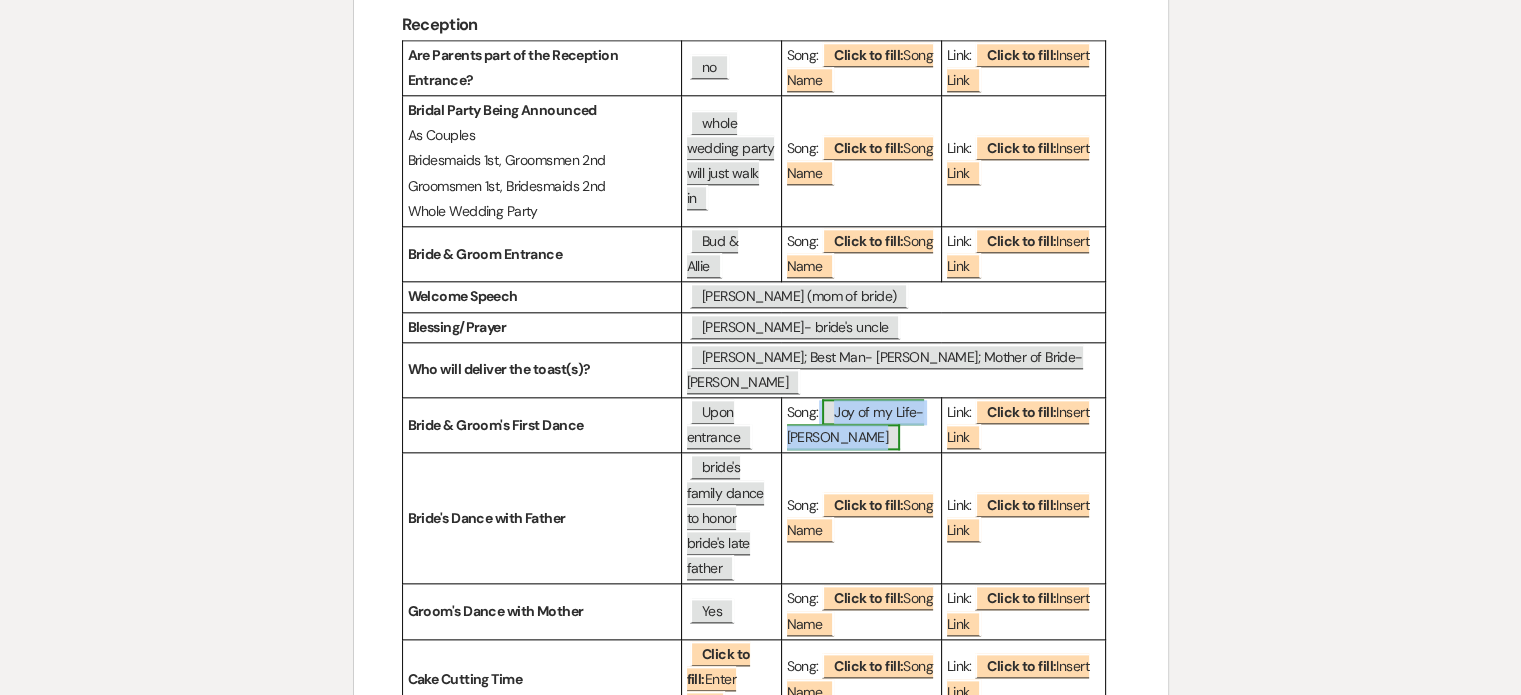 click on "Joy of my Life- Chris Stapleton" at bounding box center [855, 424] 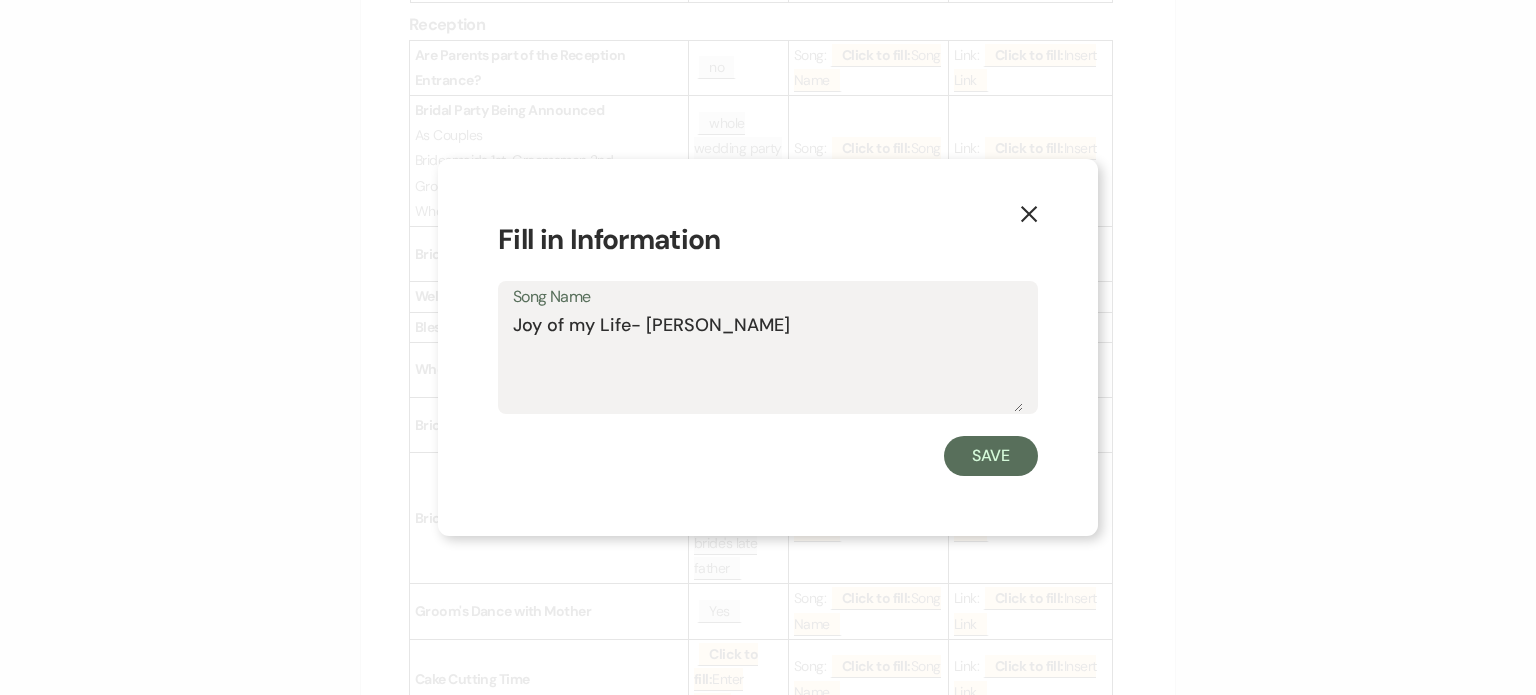 drag, startPoint x: 775, startPoint y: 328, endPoint x: 500, endPoint y: 343, distance: 275.40878 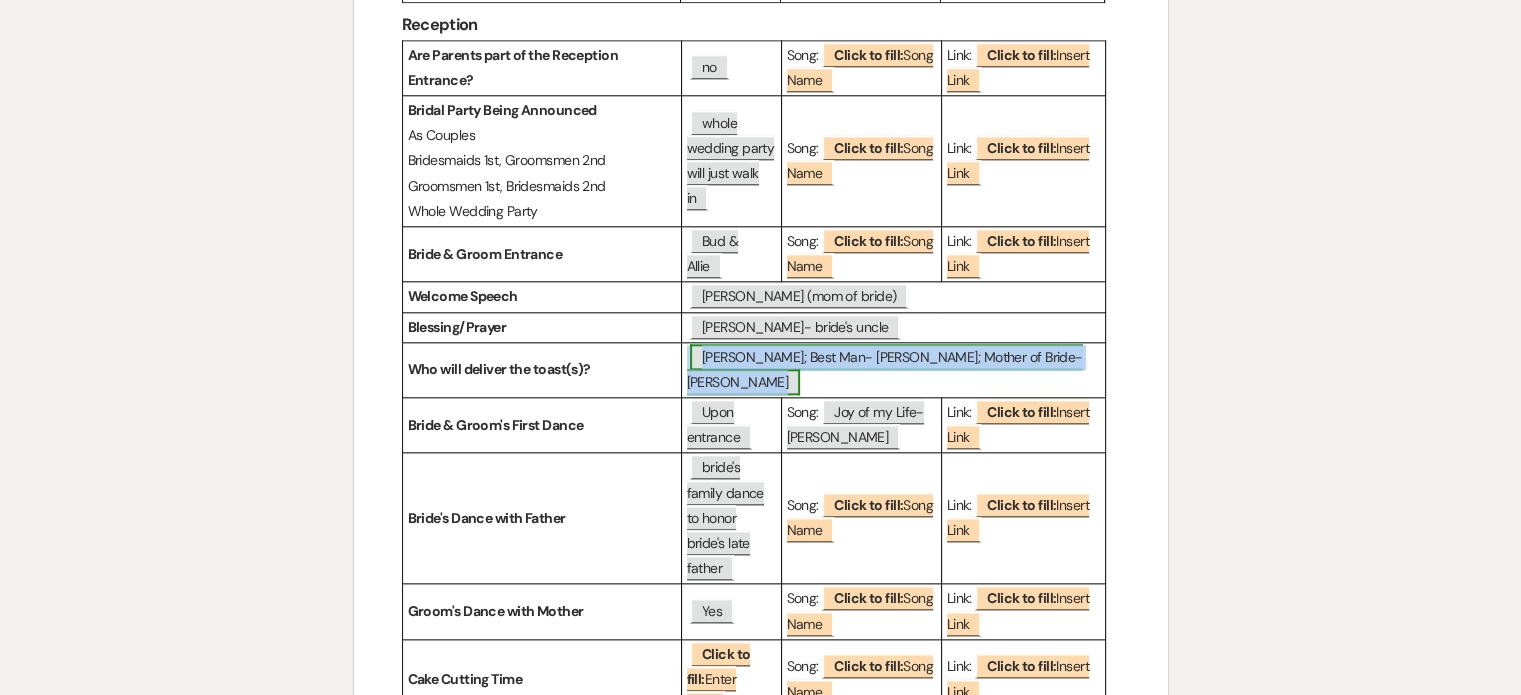 click on "MOH- Jordan; Best Man- Tommy; Mother of Bride- Sue" at bounding box center [885, 369] 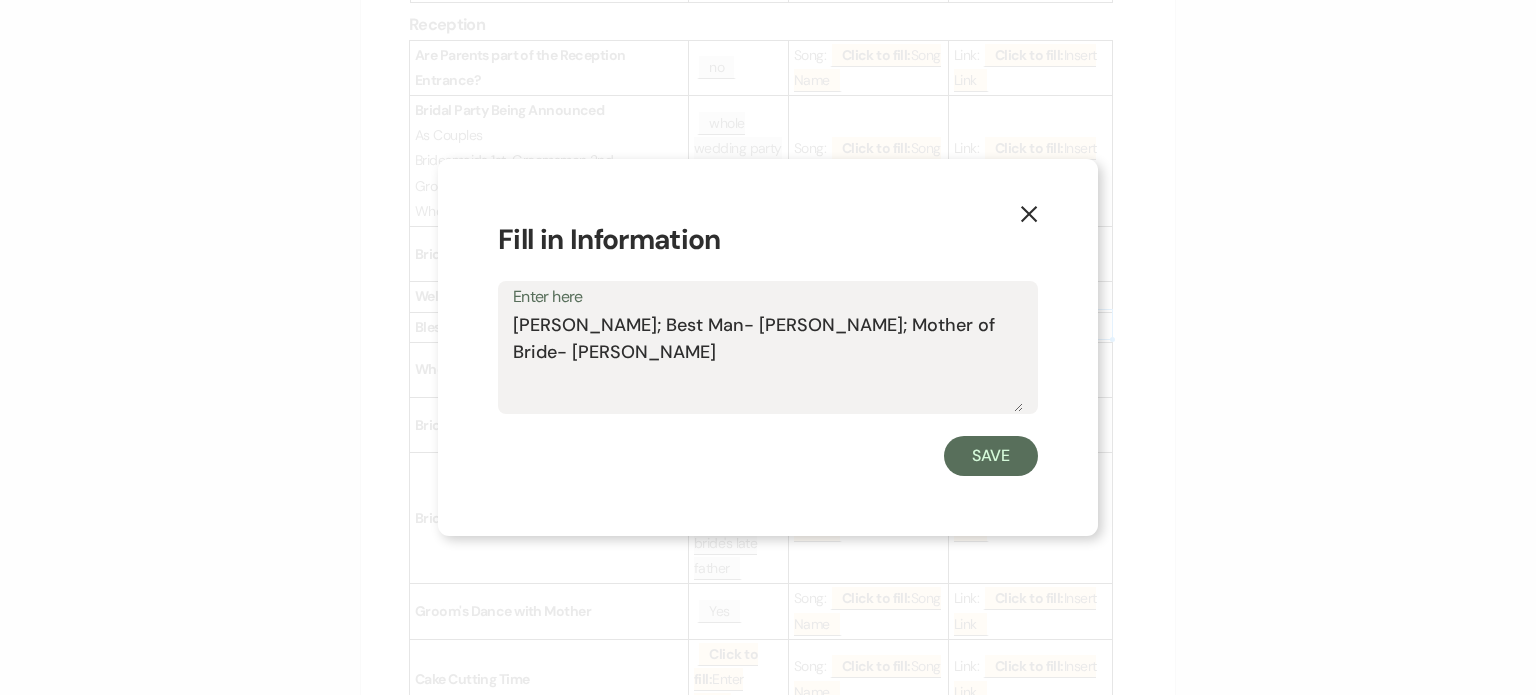 click on "MOH- Jordan; Best Man- Tommy; Mother of Bride- Sue" at bounding box center [768, 362] 